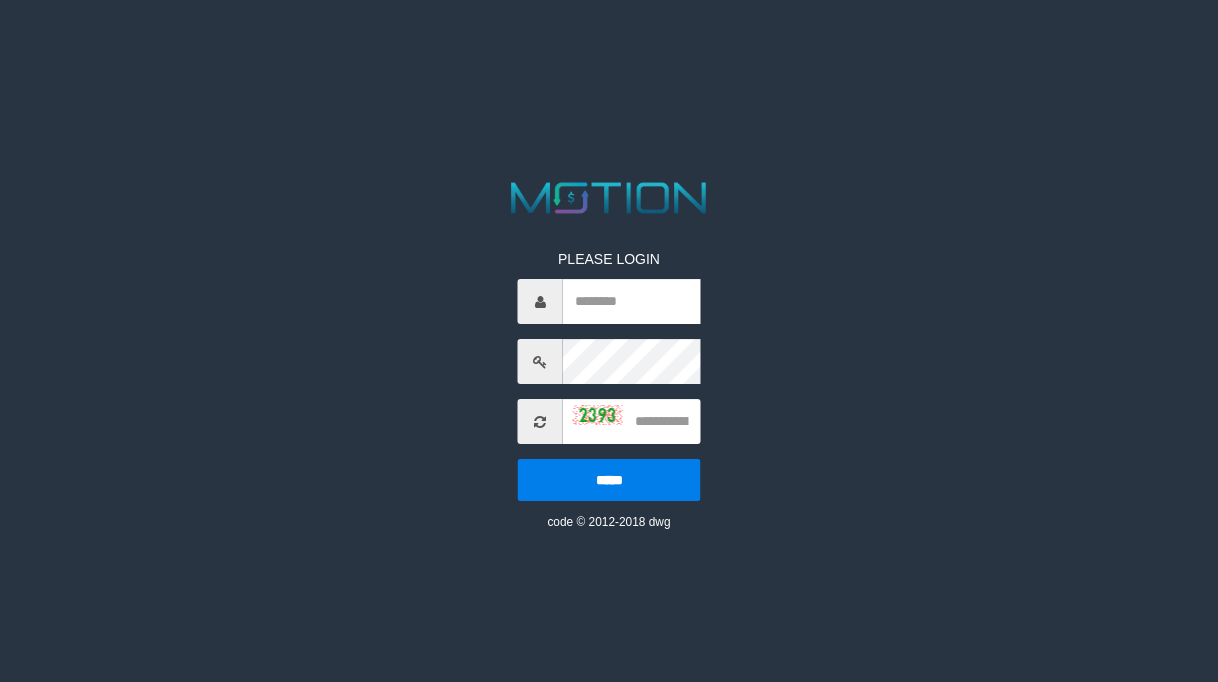 scroll, scrollTop: 0, scrollLeft: 0, axis: both 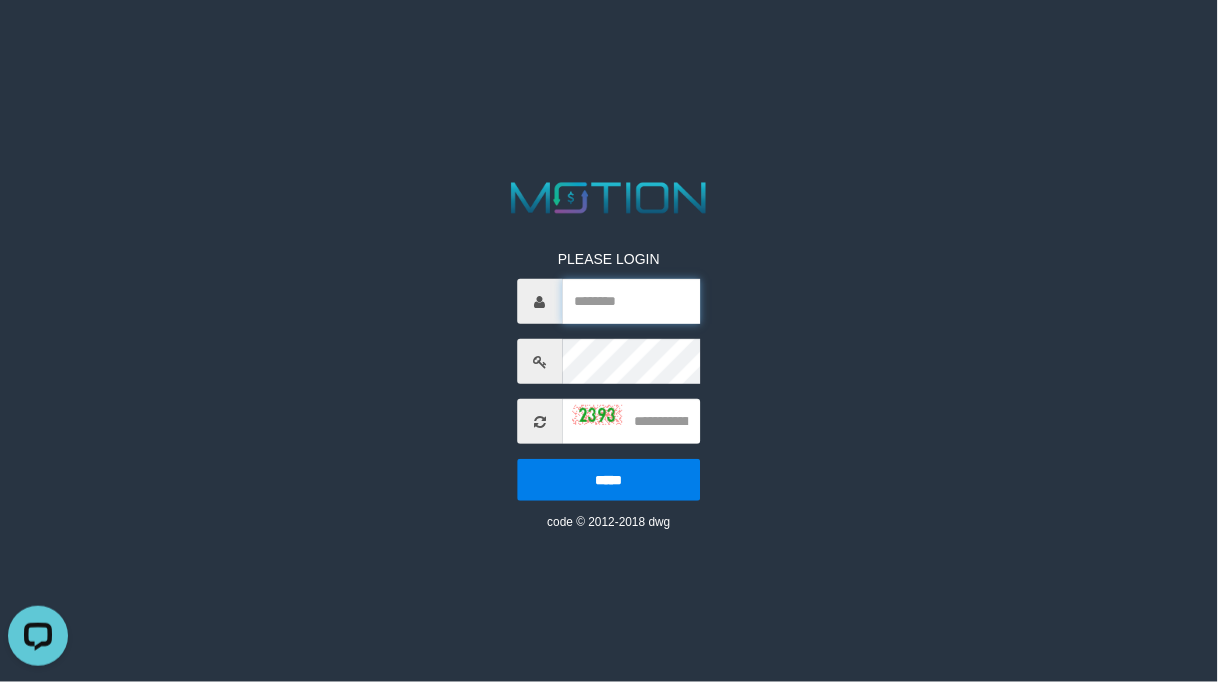 click at bounding box center (632, 301) 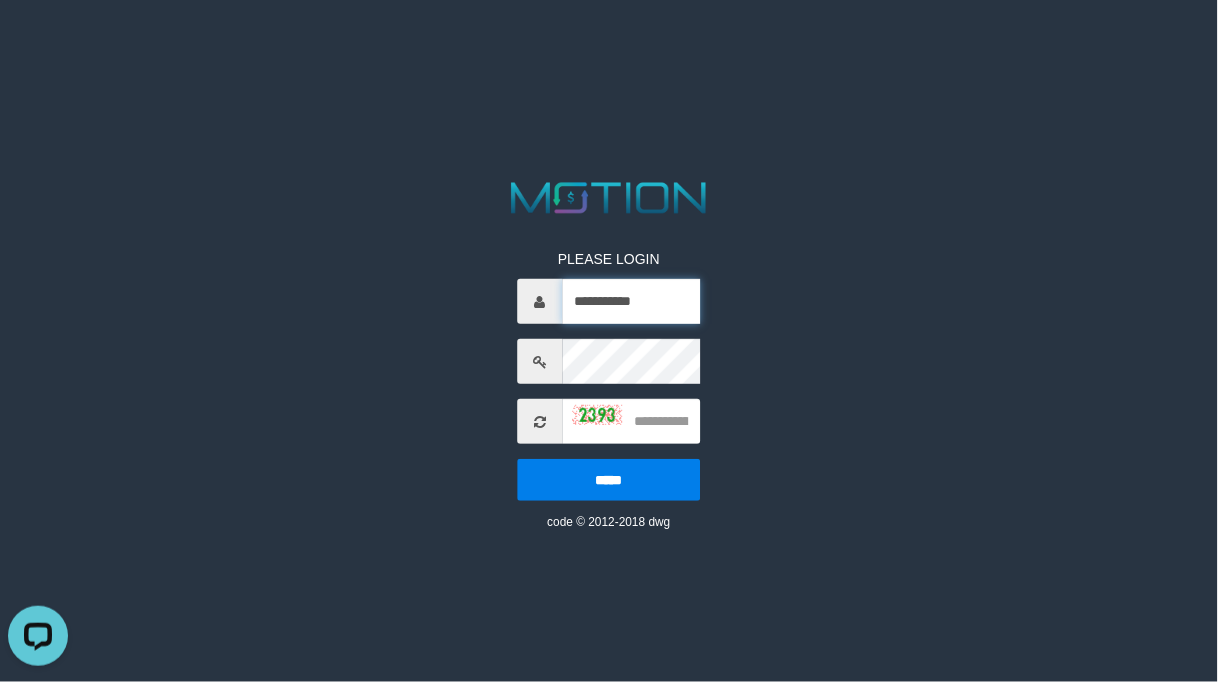 type on "**********" 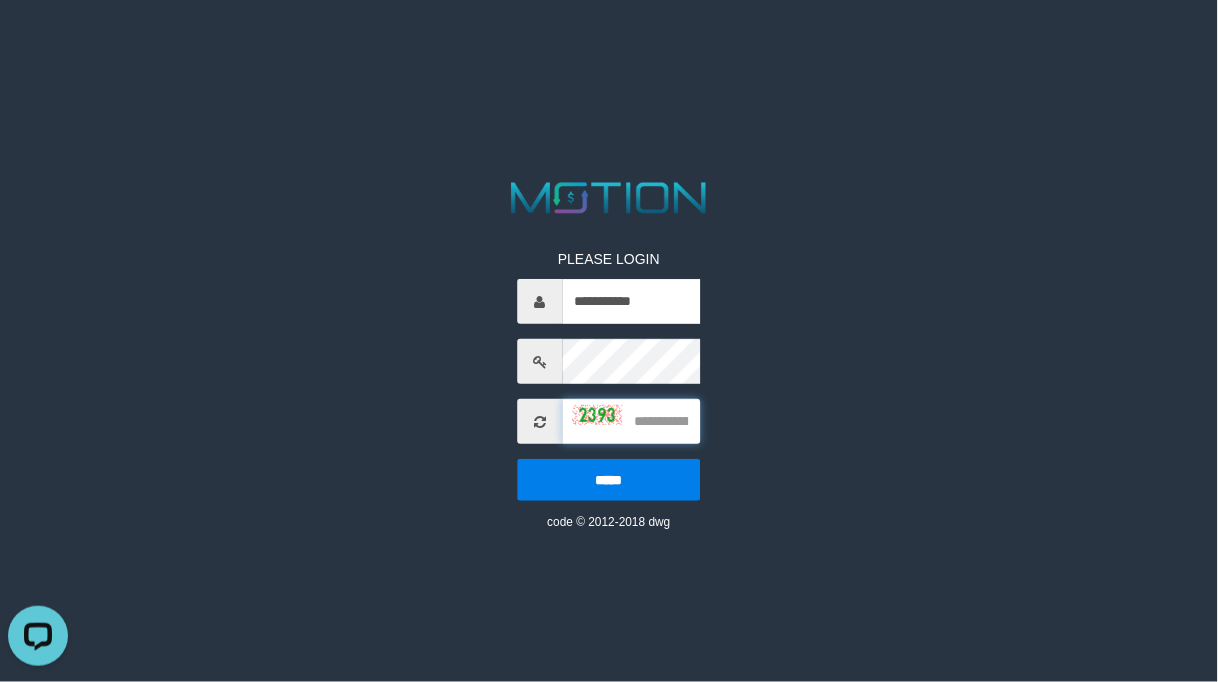 click at bounding box center [632, 421] 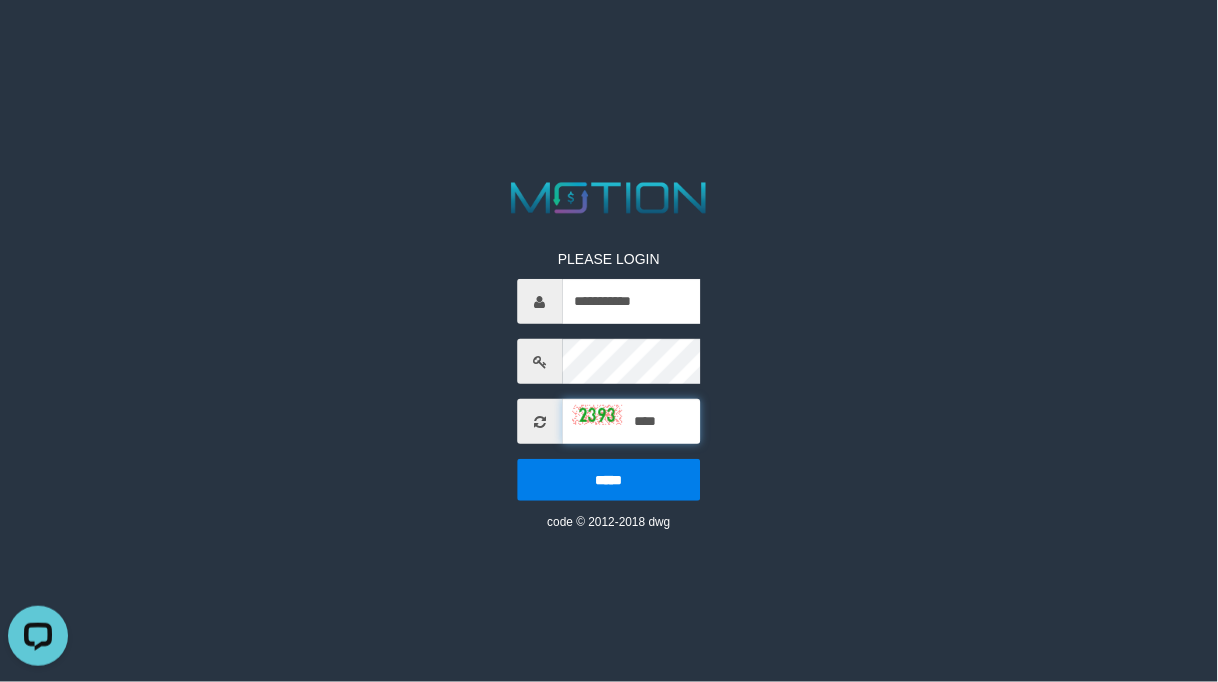 type on "****" 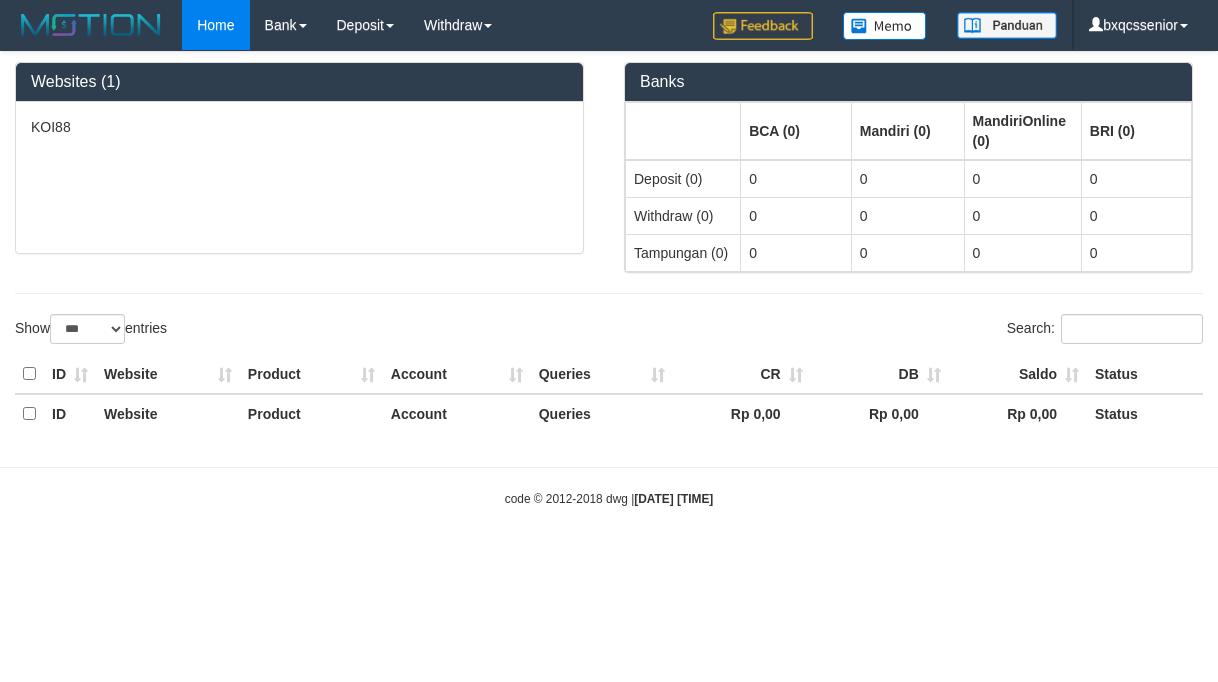 select on "***" 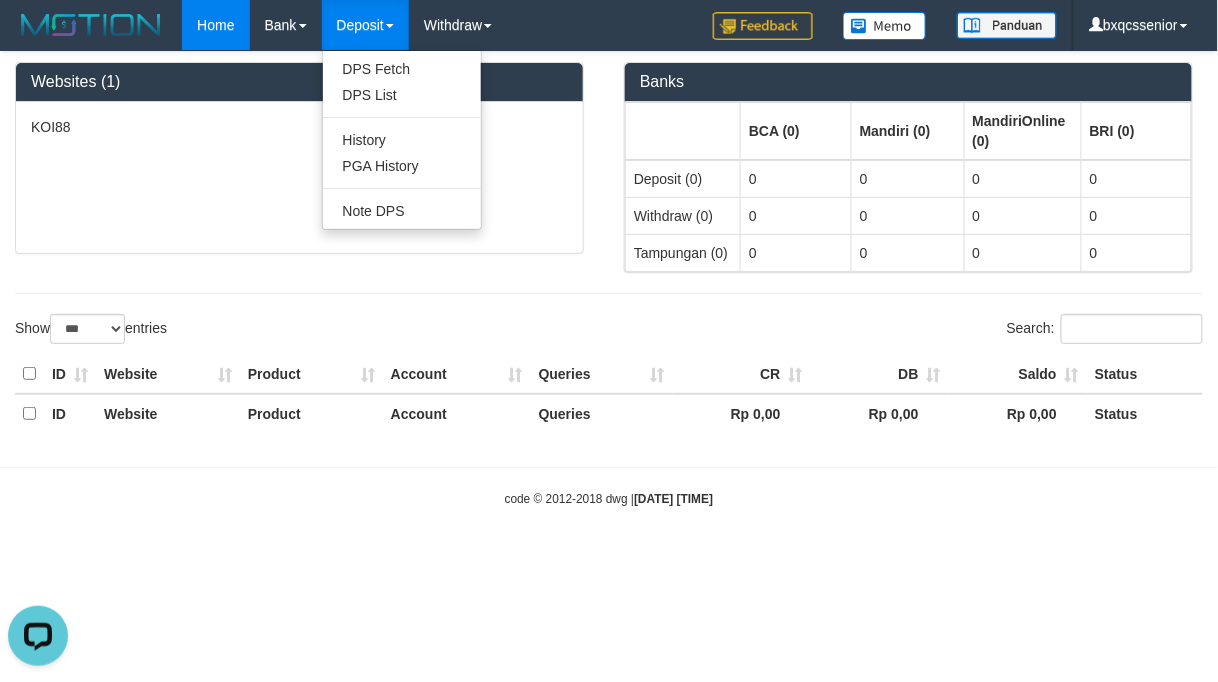 scroll, scrollTop: 0, scrollLeft: 0, axis: both 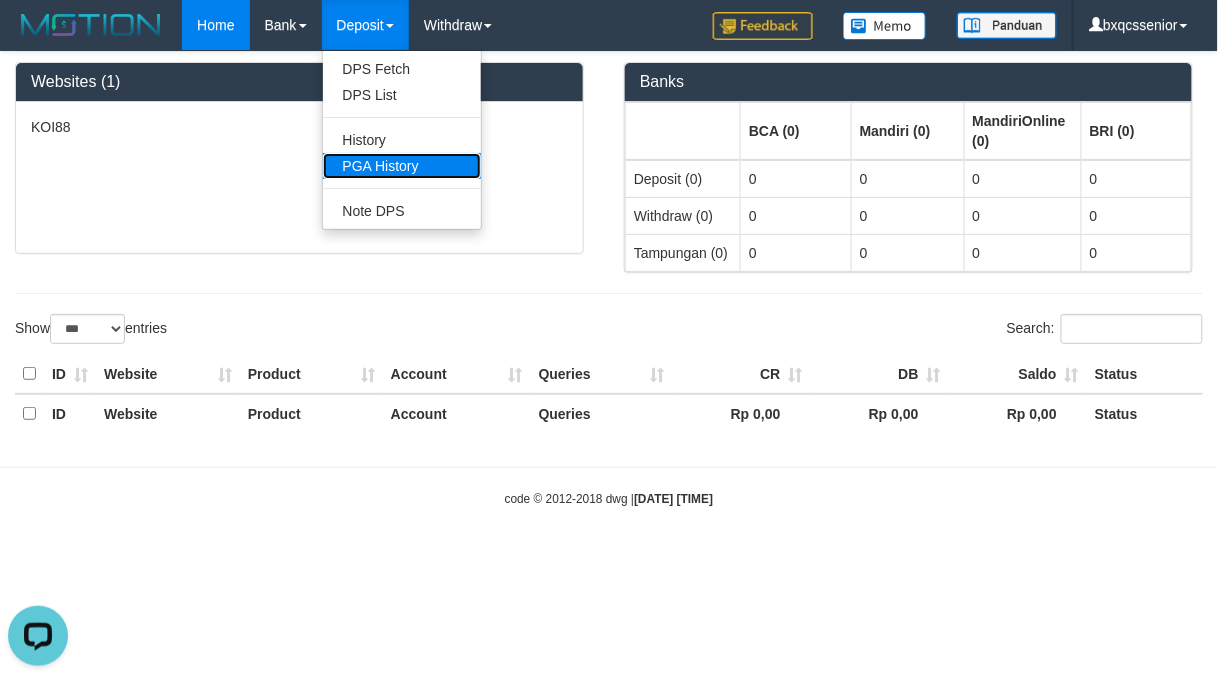 click on "PGA History" at bounding box center (402, 166) 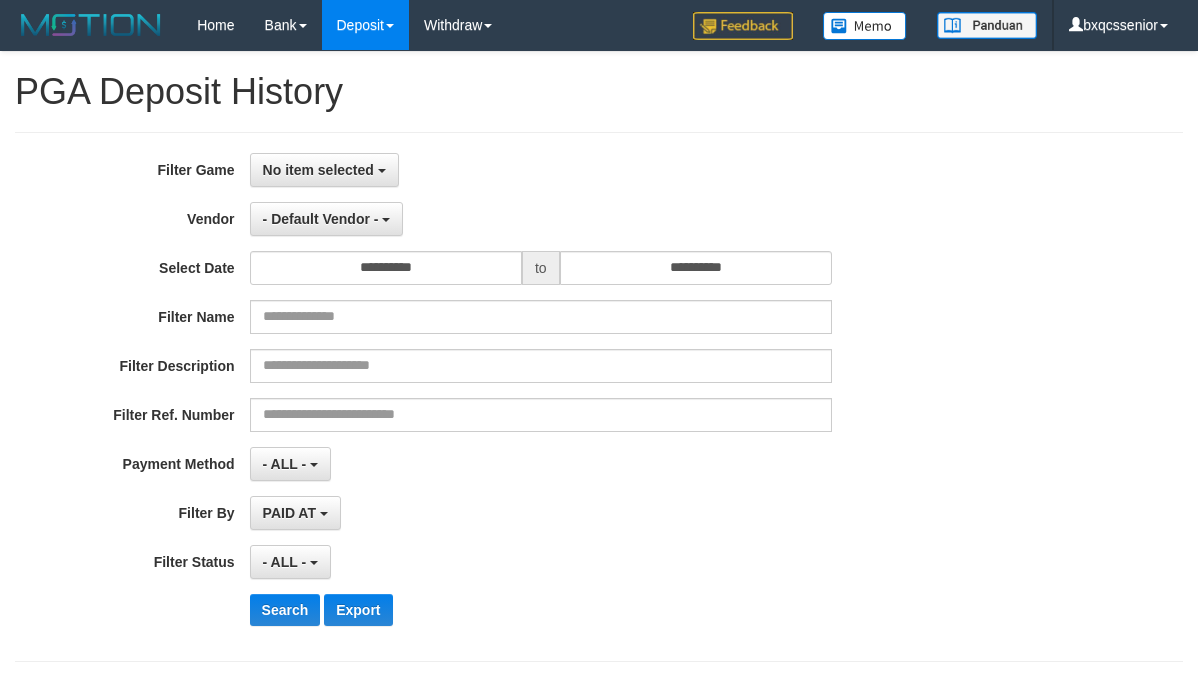 select 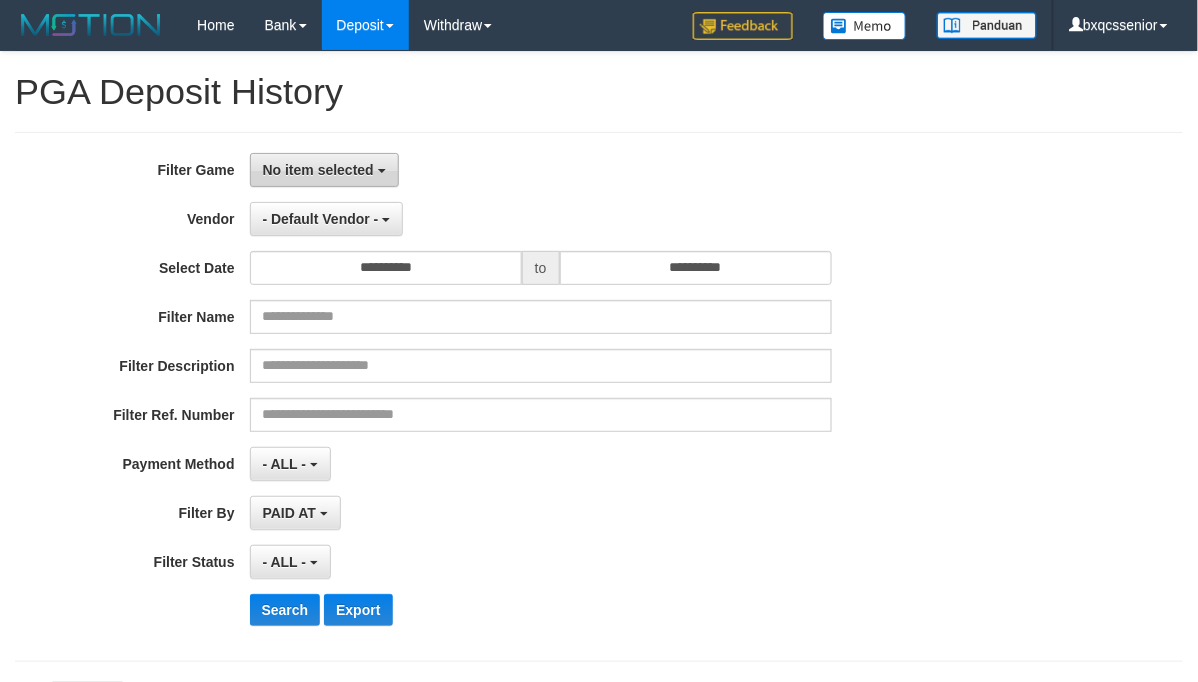 click on "No item selected" at bounding box center [318, 170] 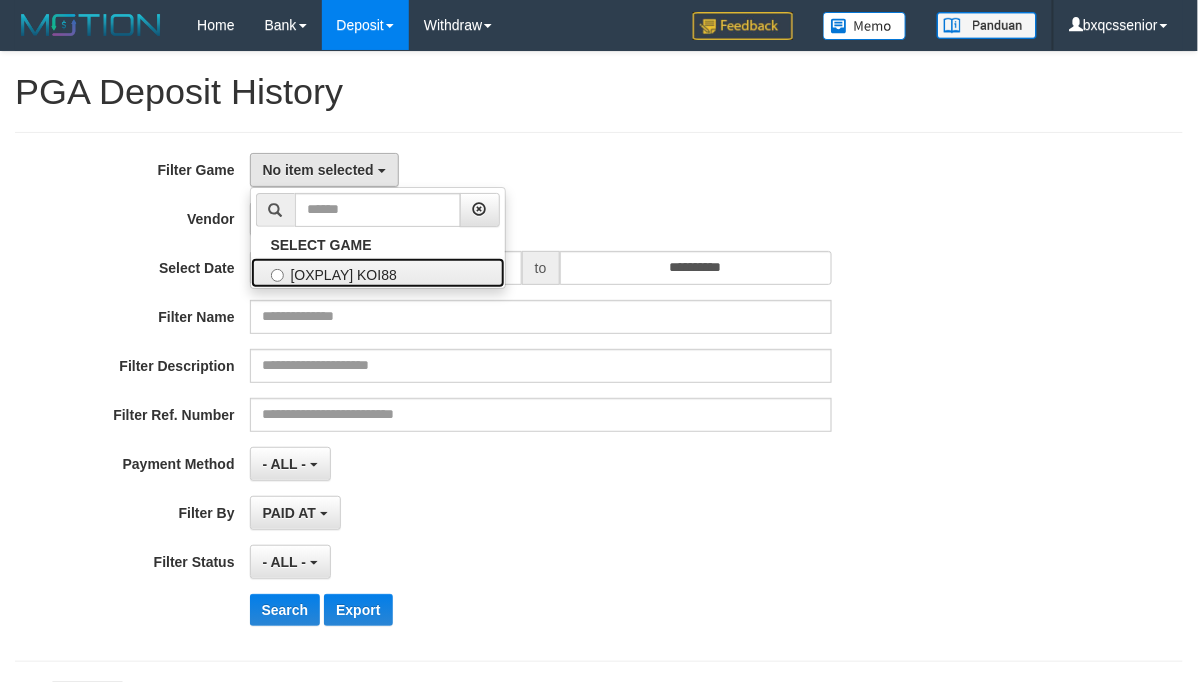 click on "[OXPLAY] KOI88" at bounding box center (378, 273) 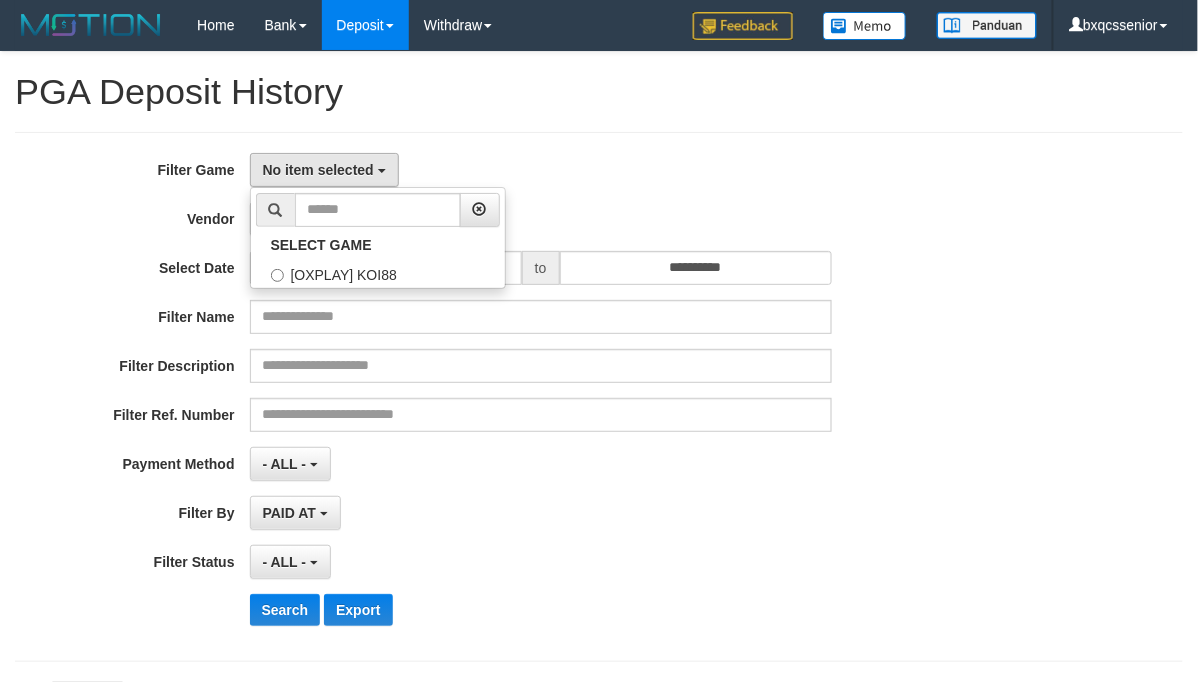 select on "****" 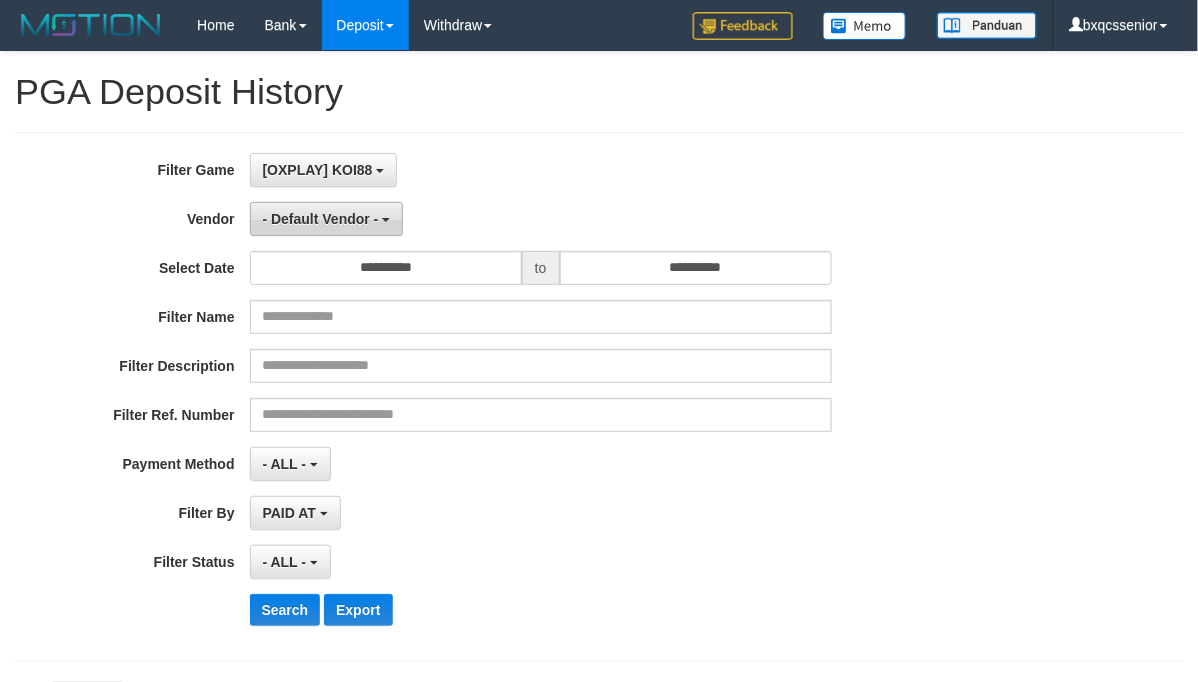 scroll, scrollTop: 17, scrollLeft: 0, axis: vertical 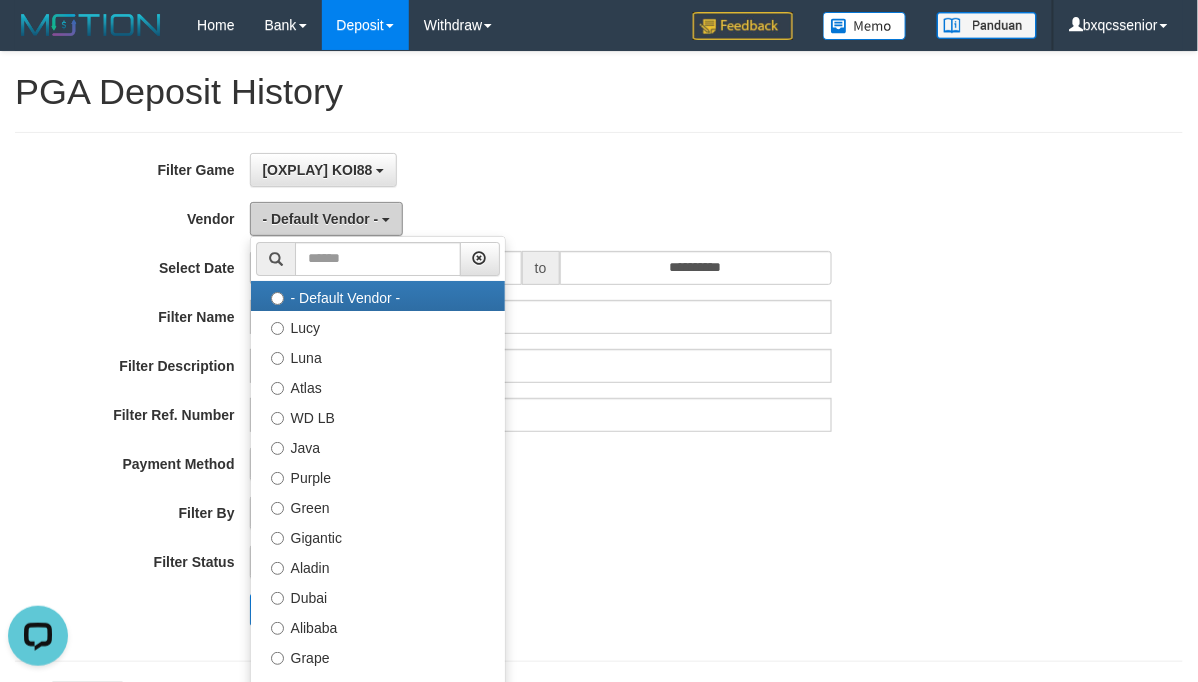 click on "- Default Vendor -" at bounding box center (327, 219) 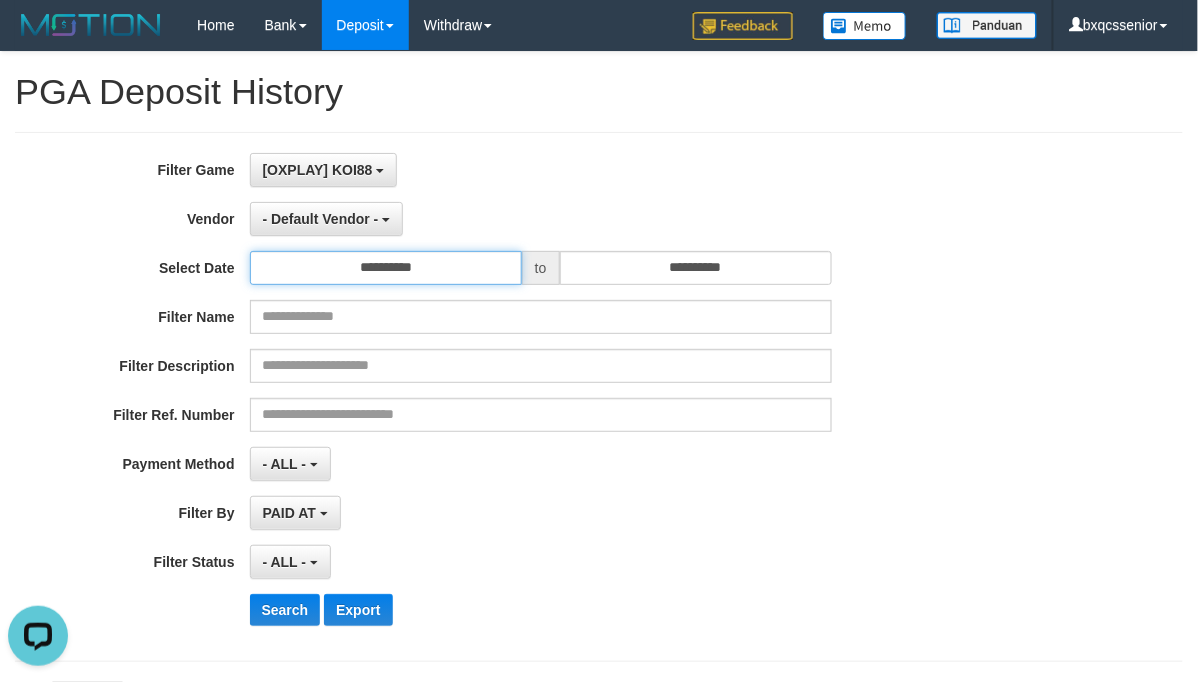 click on "**********" at bounding box center (386, 268) 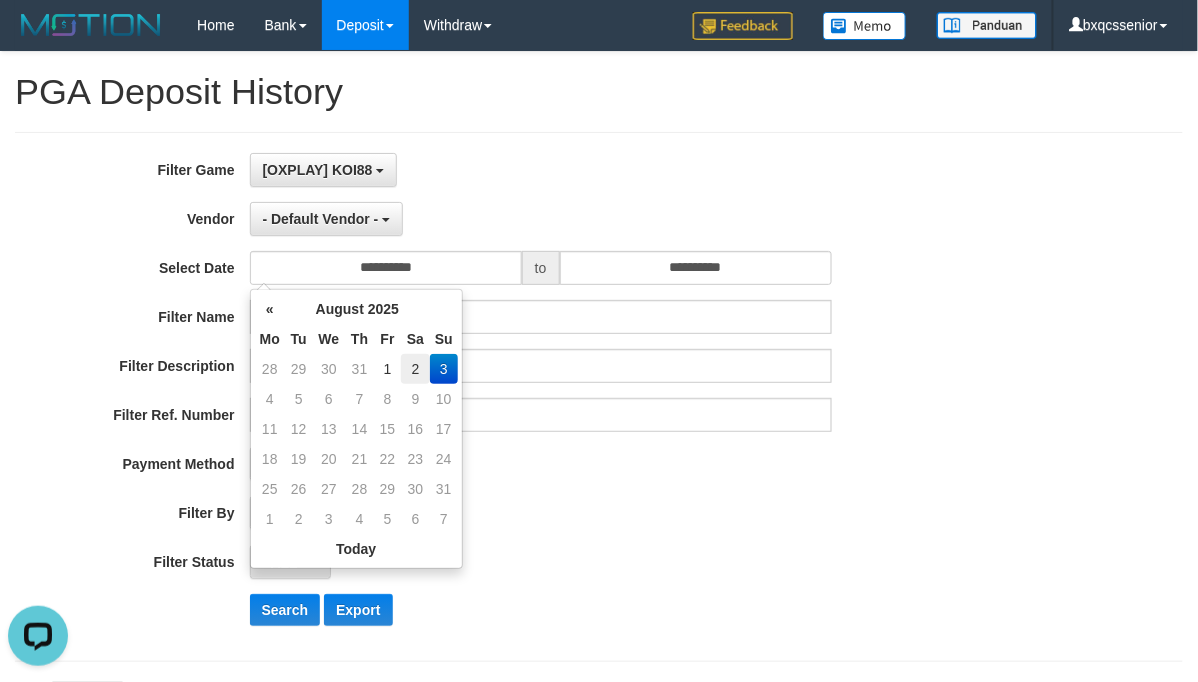 click on "2" at bounding box center [415, 369] 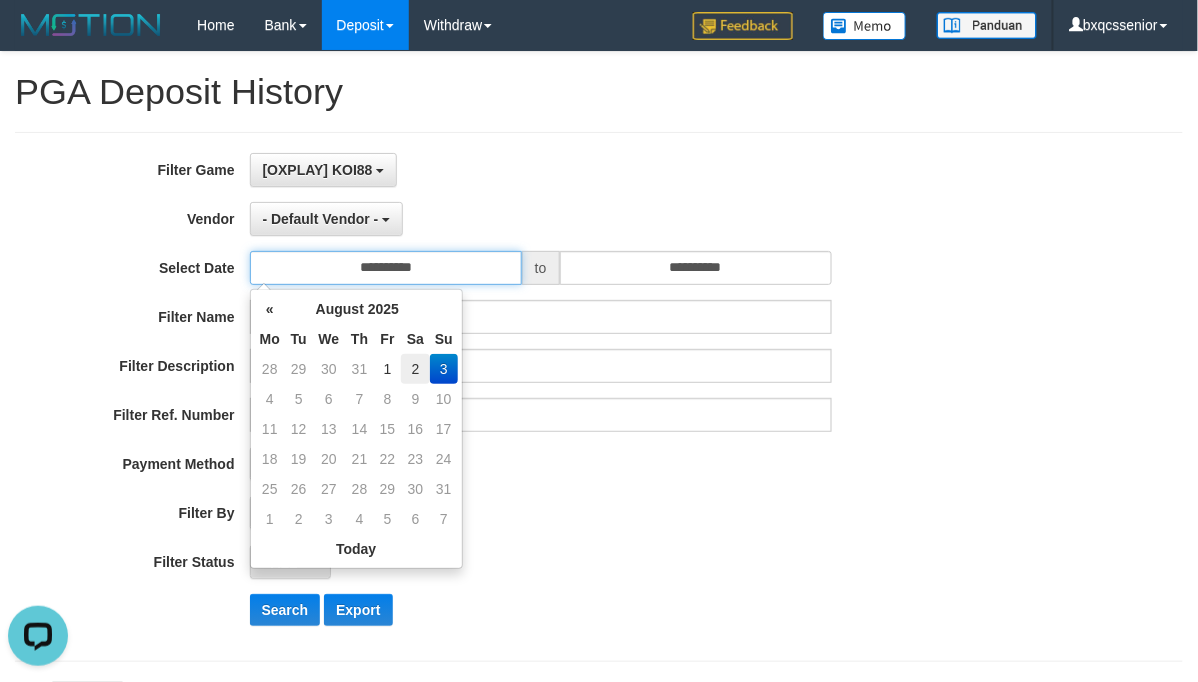 type on "**********" 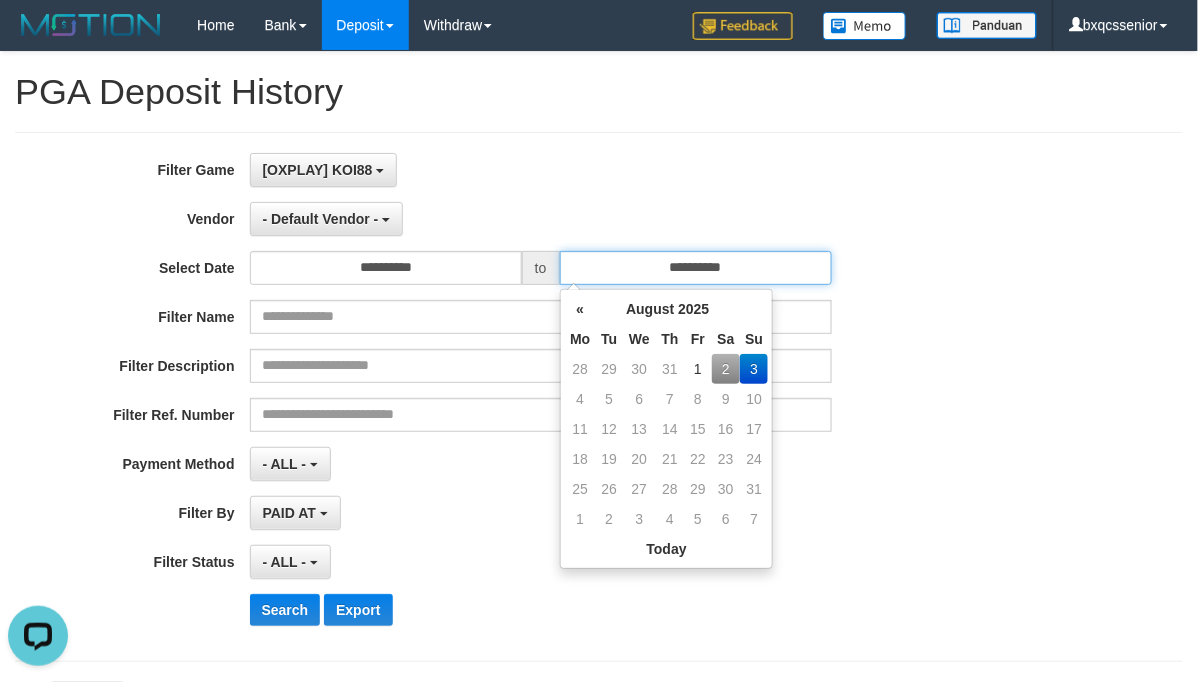 click on "**********" at bounding box center (696, 268) 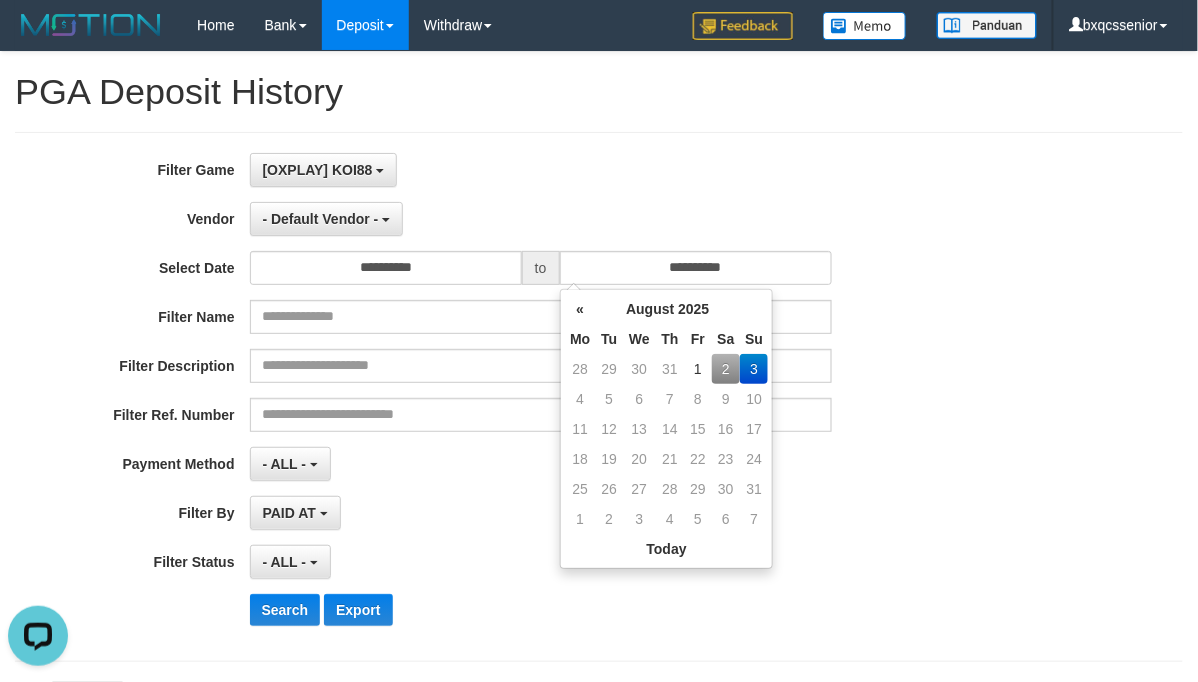 click on "2" at bounding box center (726, 369) 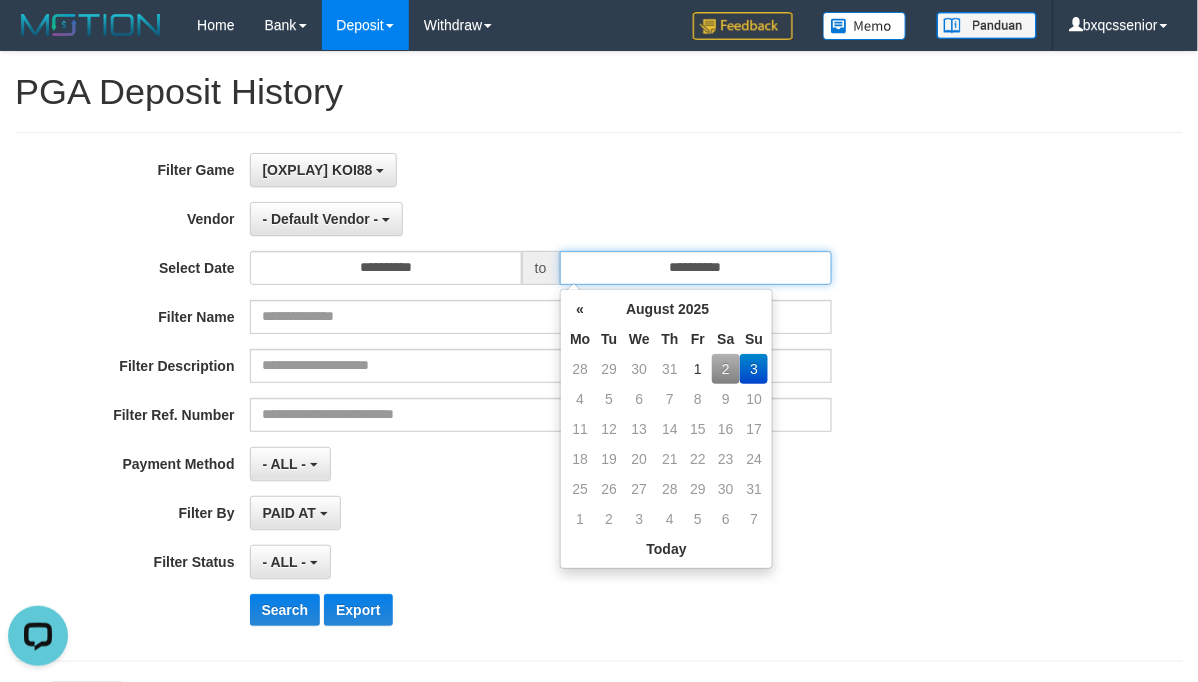 type on "**********" 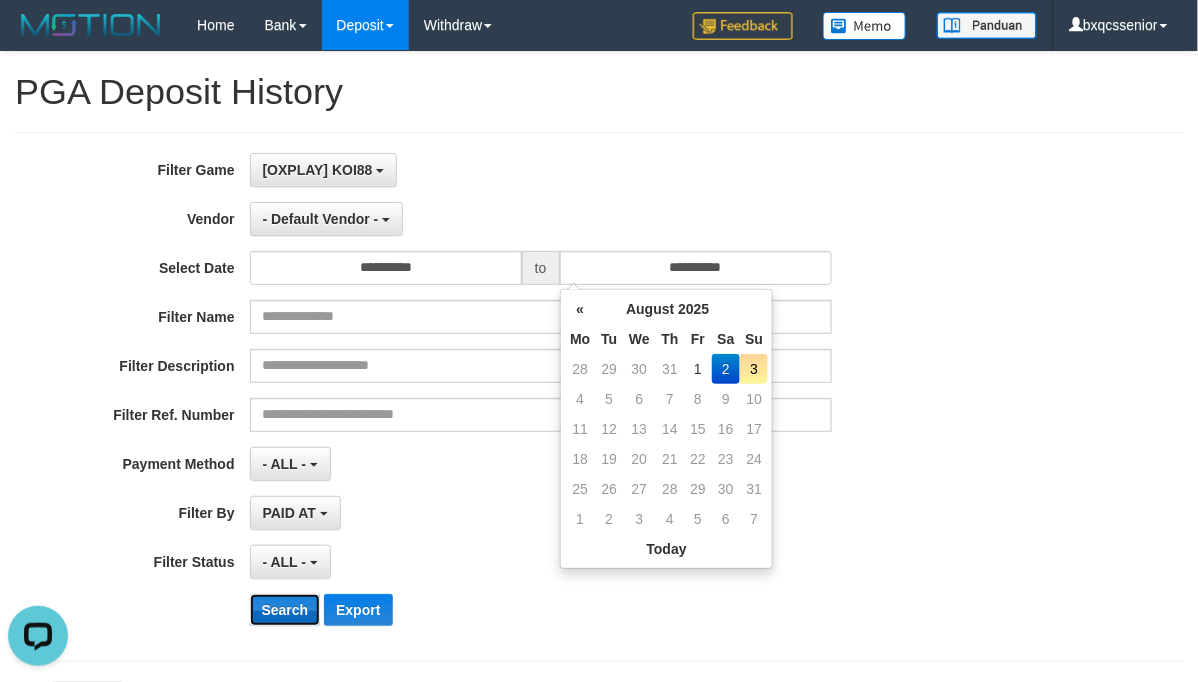 click on "Search" at bounding box center [285, 610] 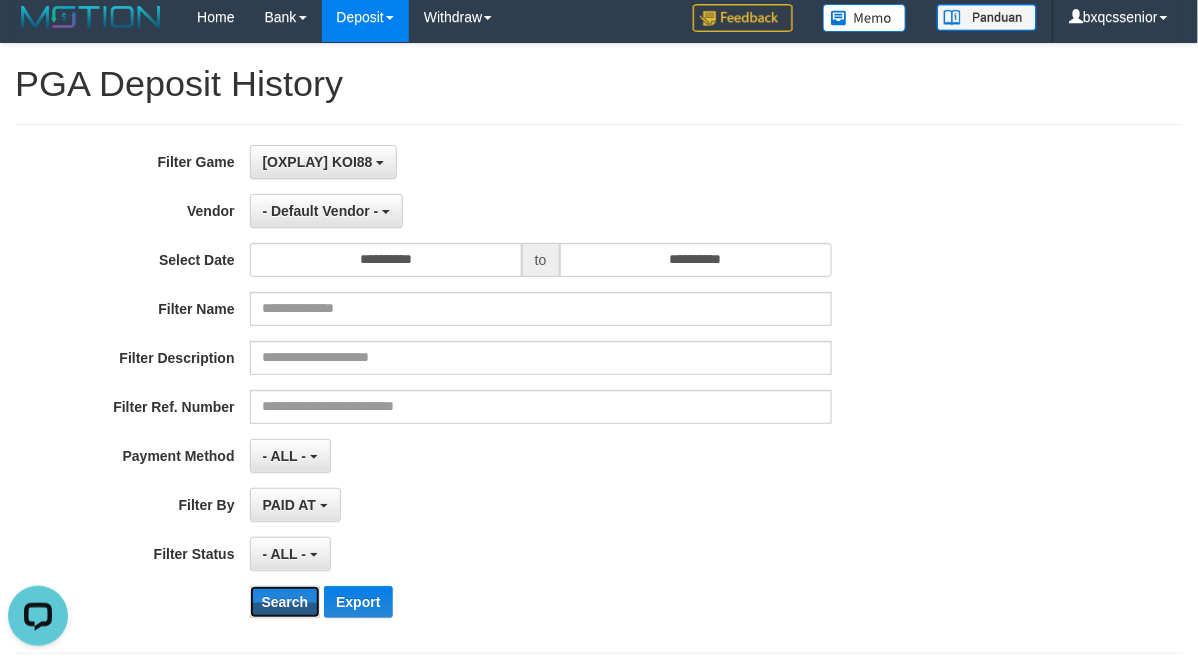 scroll, scrollTop: 0, scrollLeft: 0, axis: both 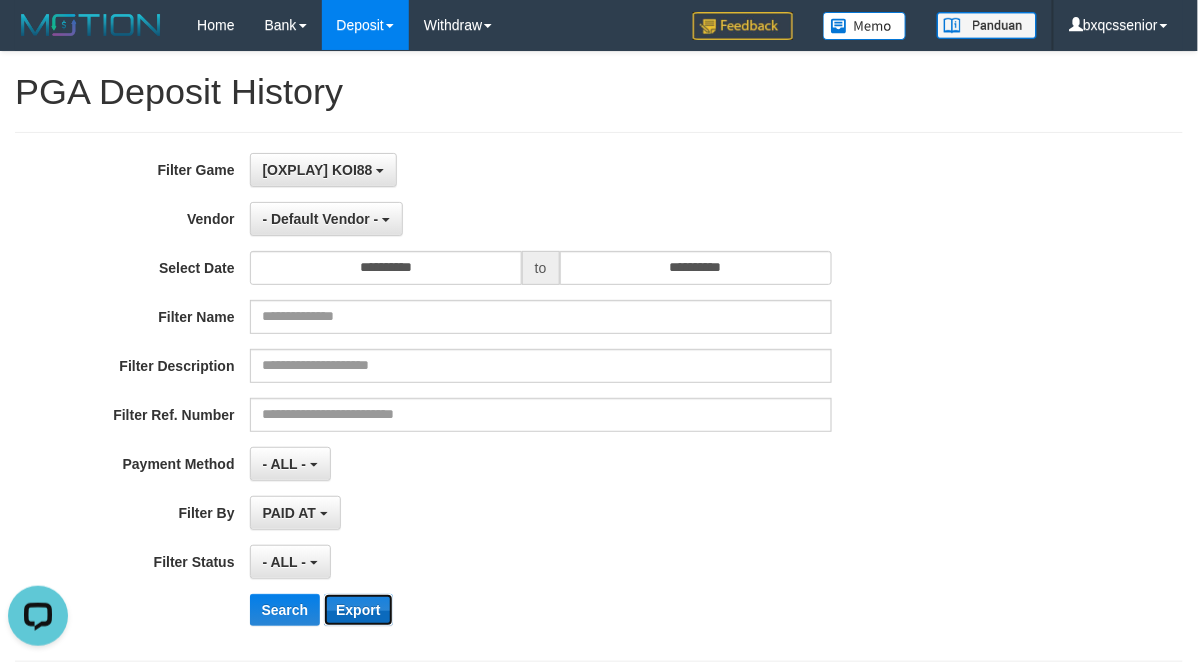 click on "Export" at bounding box center [358, 610] 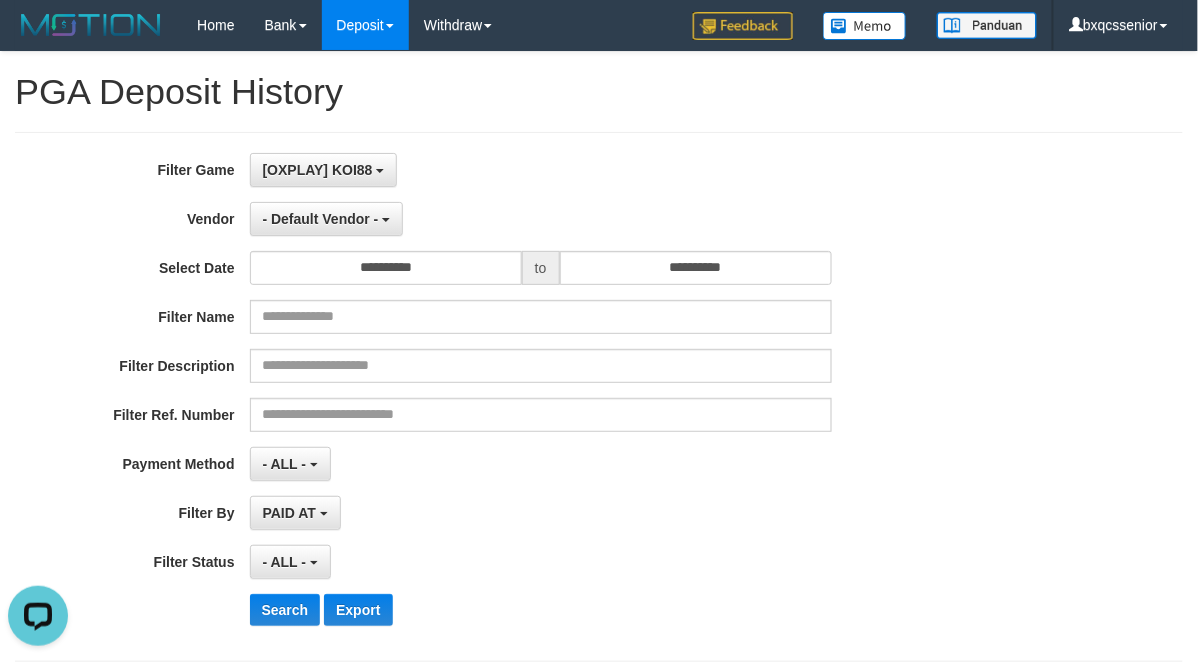 click on "PAID AT
PAID AT
CREATED AT" at bounding box center [541, 513] 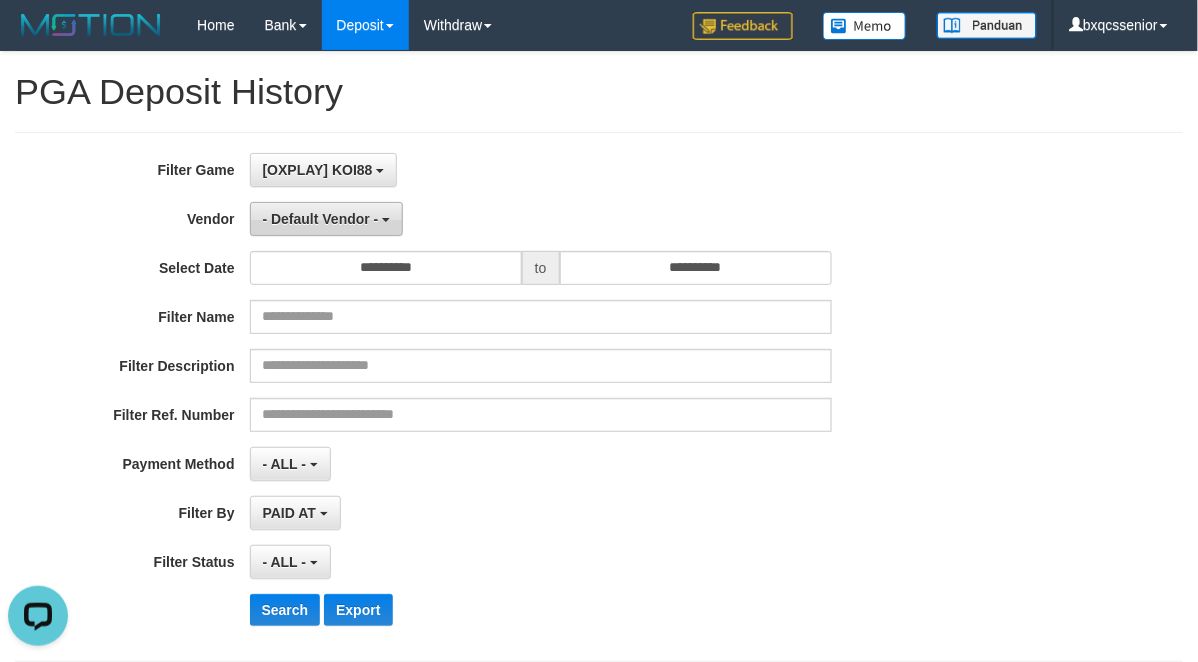 click on "- Default Vendor -" at bounding box center (321, 219) 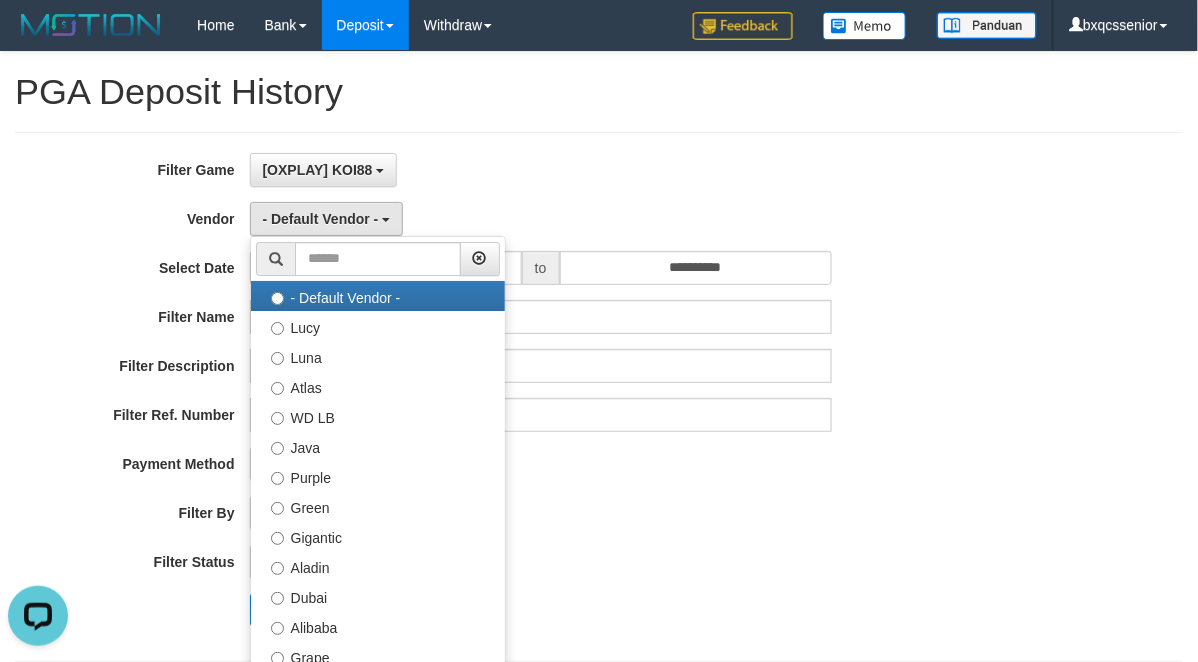 click on "**********" at bounding box center (599, 1181) 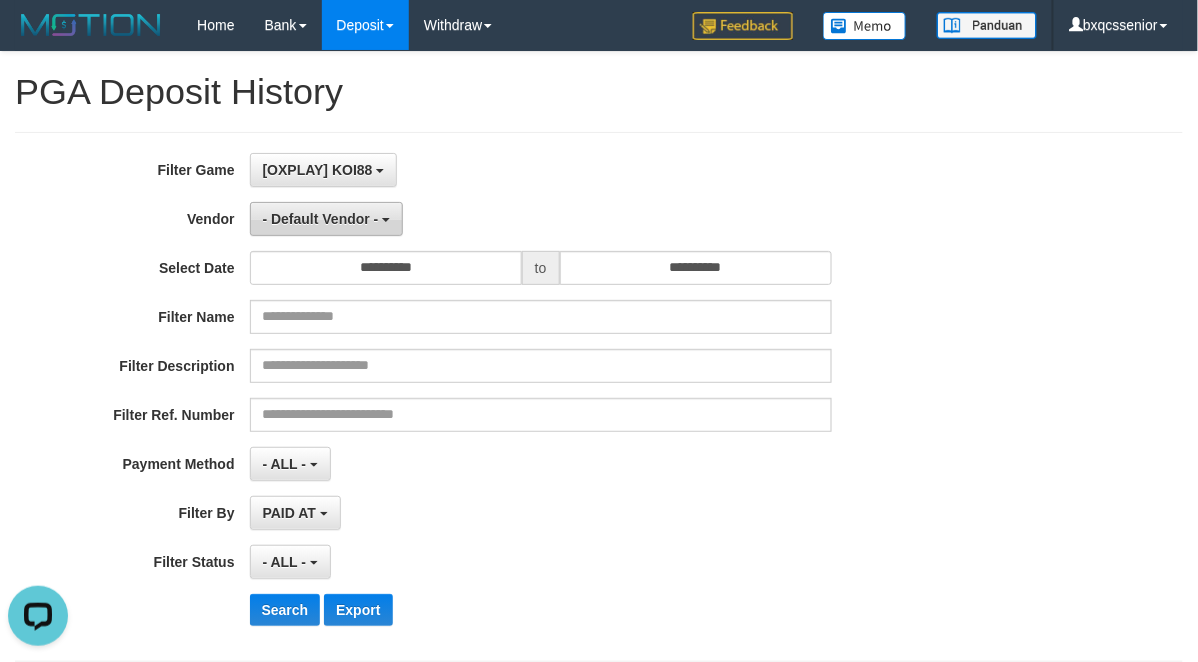 click on "- Default Vendor -" at bounding box center (327, 219) 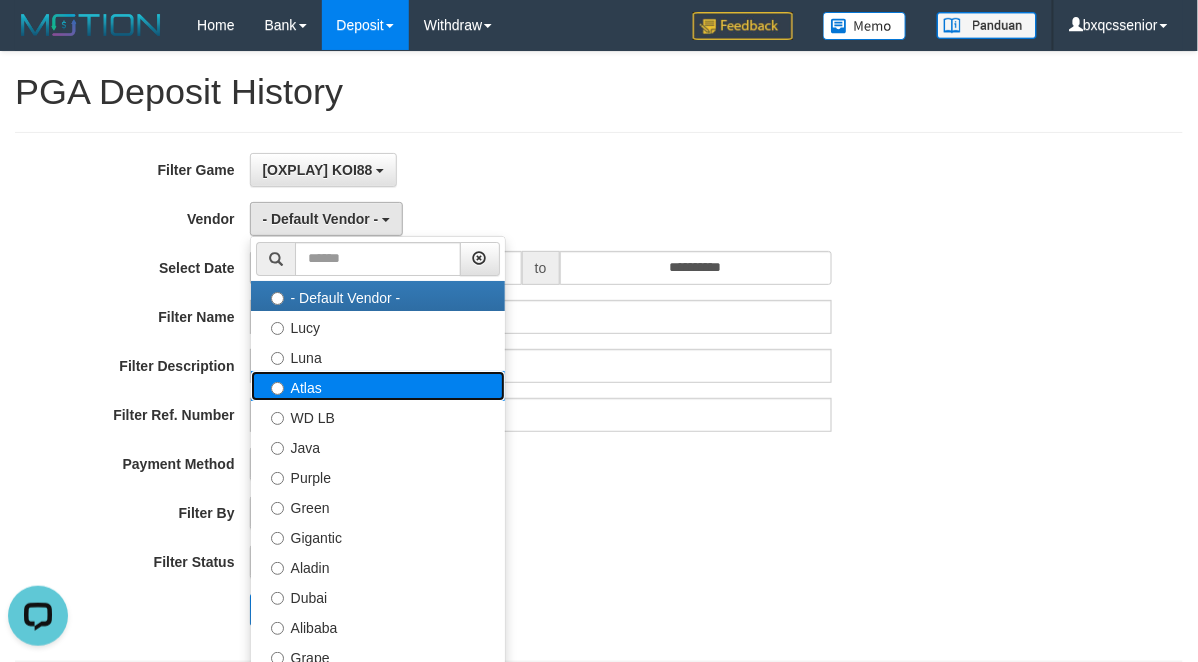 click on "Atlas" at bounding box center [378, 386] 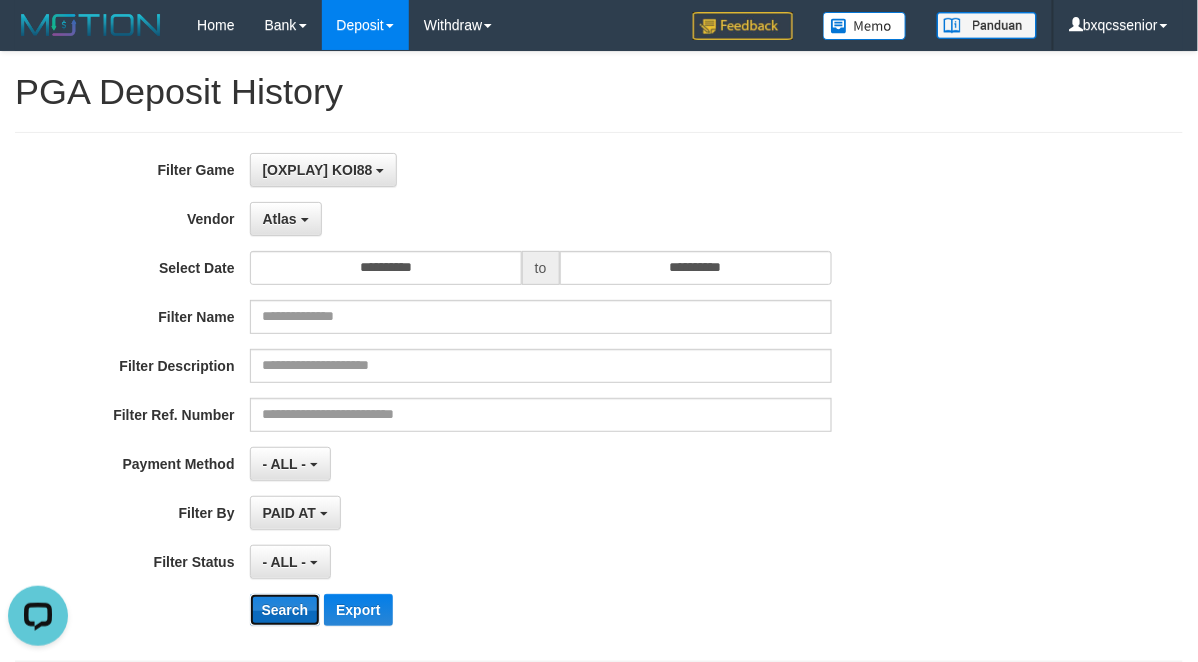 click on "Search" at bounding box center (285, 610) 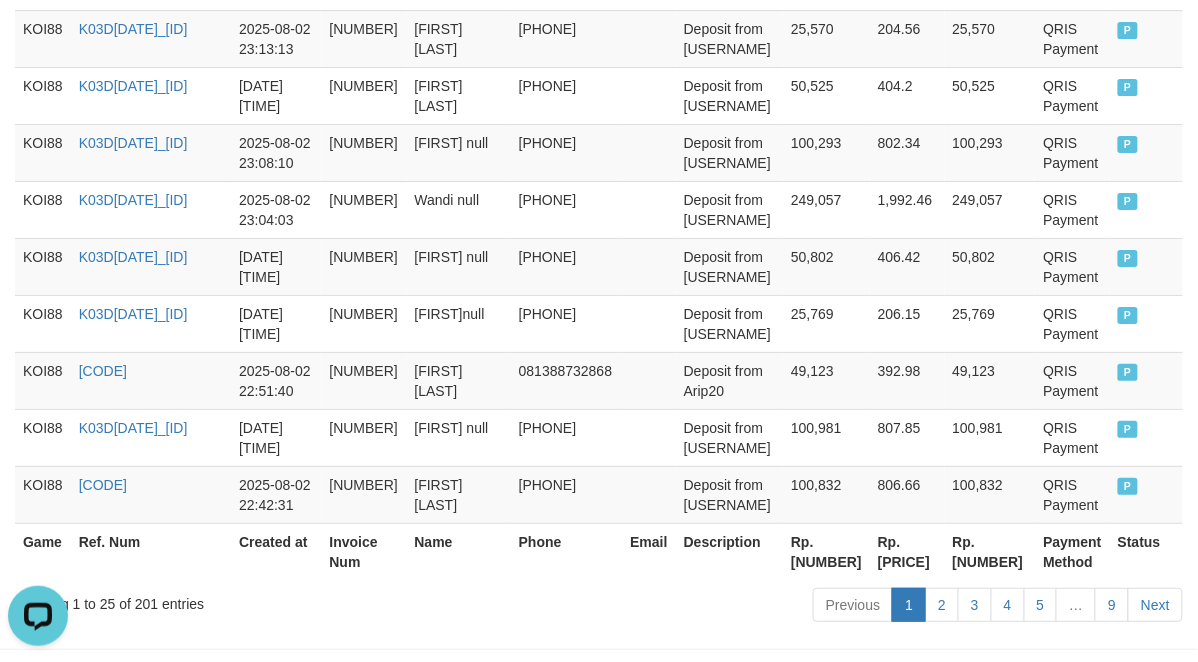 scroll, scrollTop: 1772, scrollLeft: 0, axis: vertical 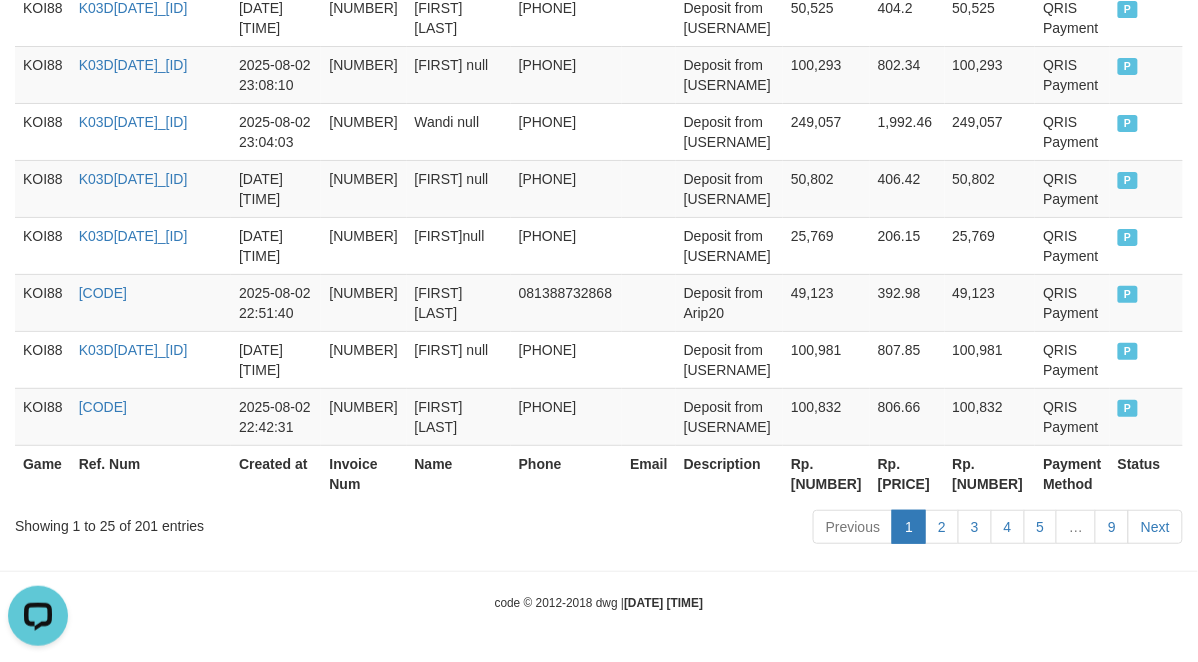 click on "Rp. [NUMBER]" at bounding box center [826, 473] 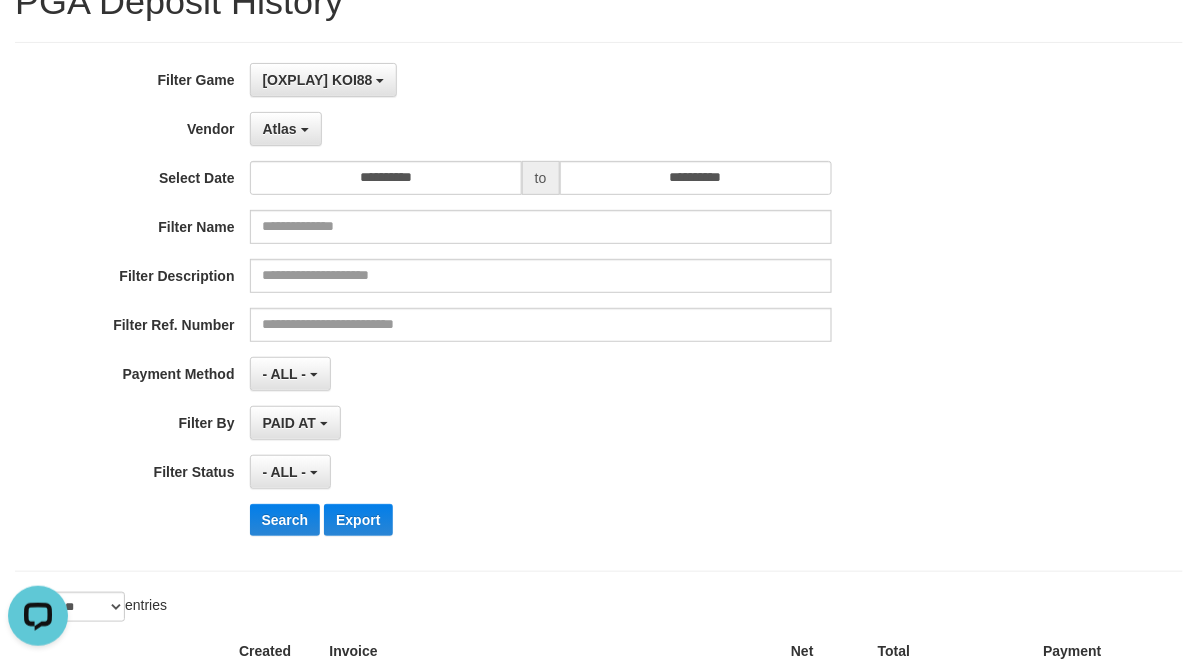 scroll, scrollTop: 0, scrollLeft: 0, axis: both 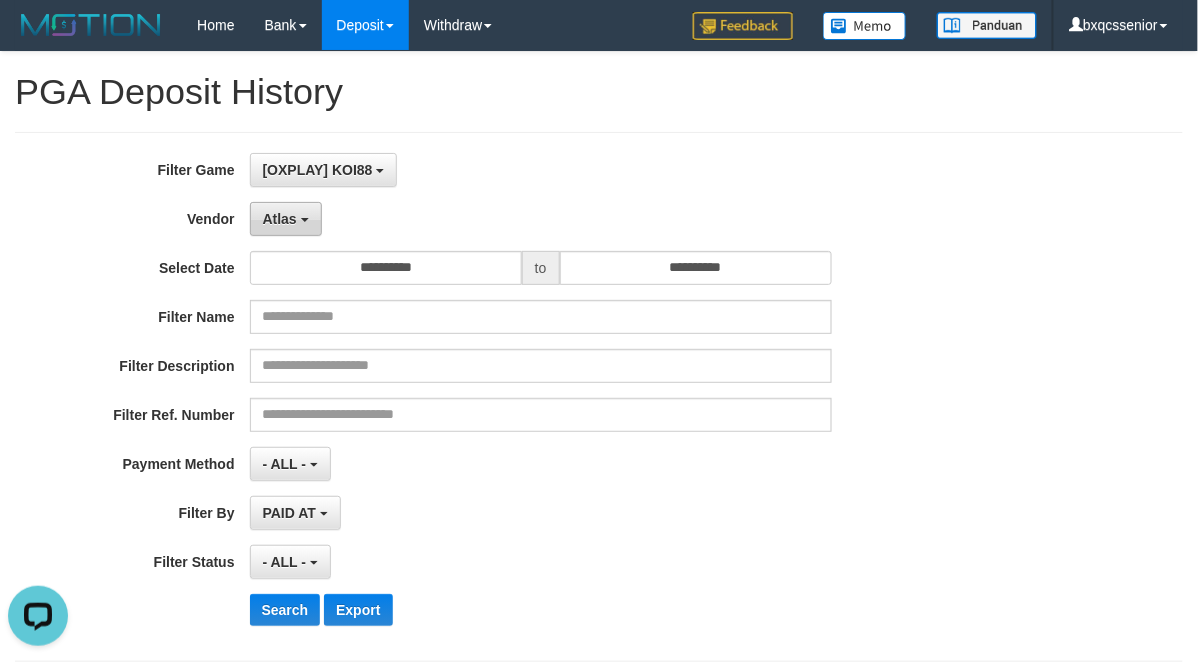 click on "Atlas" at bounding box center [286, 219] 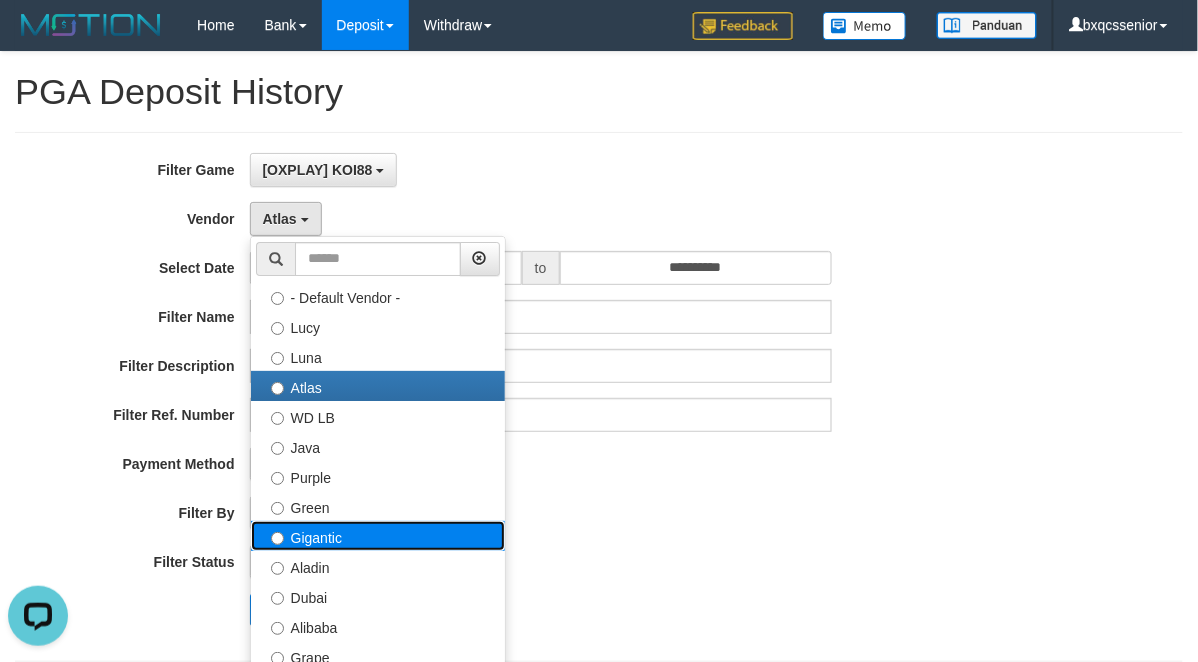 click on "Gigantic" at bounding box center (378, 536) 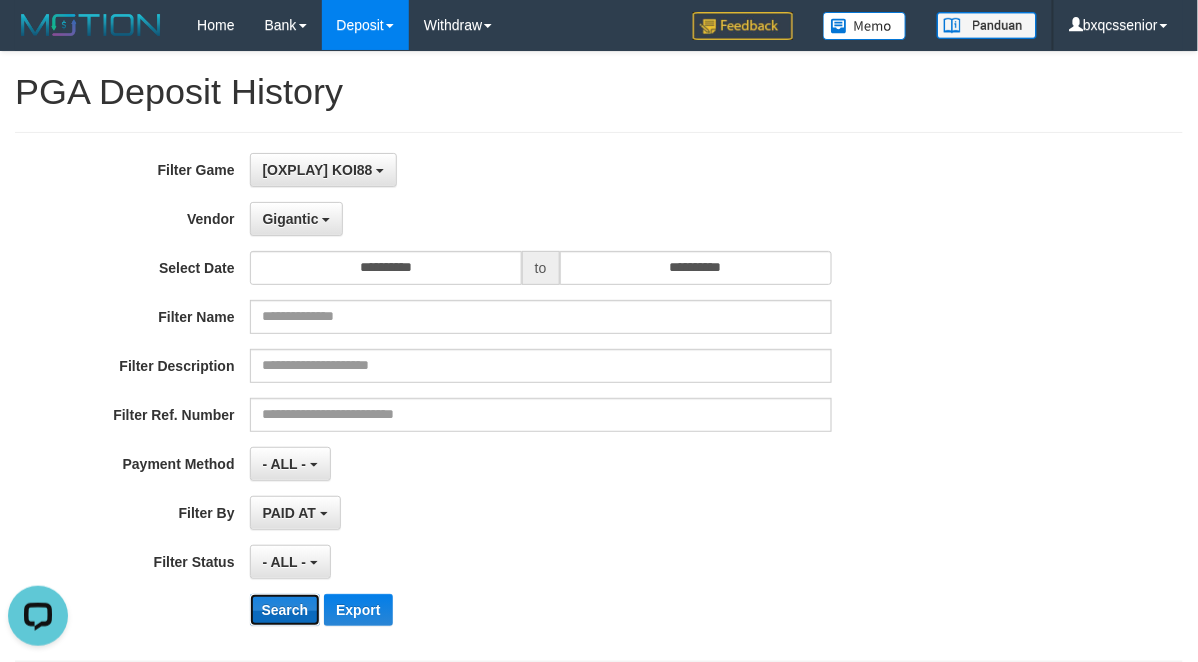 click on "Search" at bounding box center (285, 610) 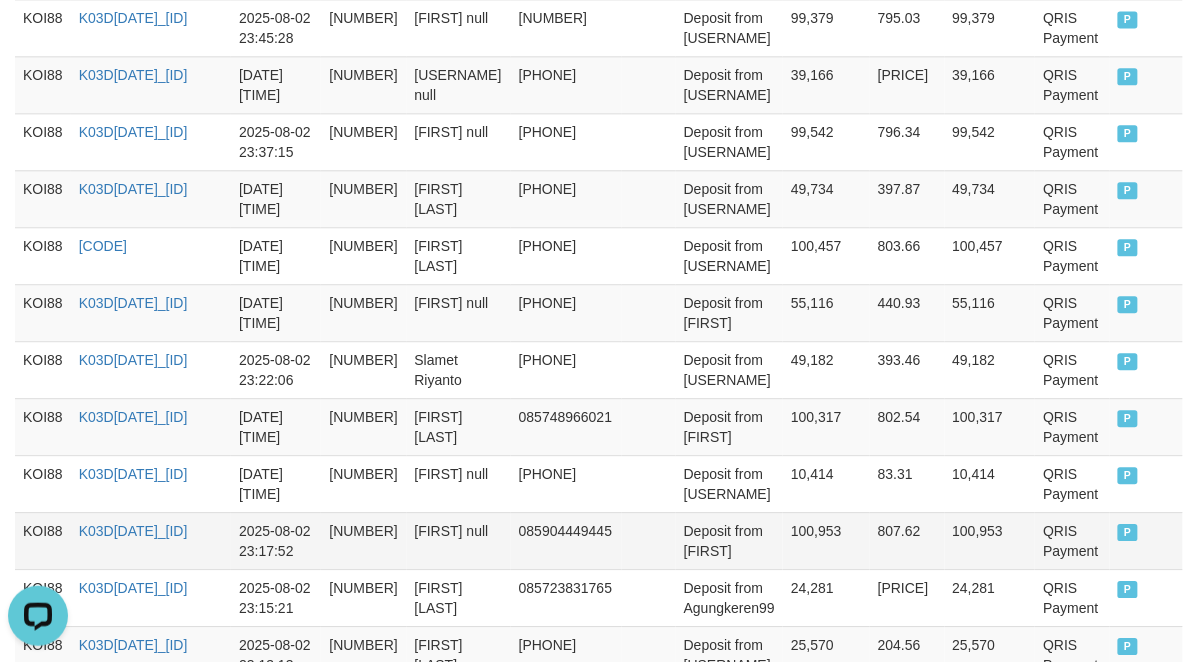 scroll, scrollTop: 1772, scrollLeft: 0, axis: vertical 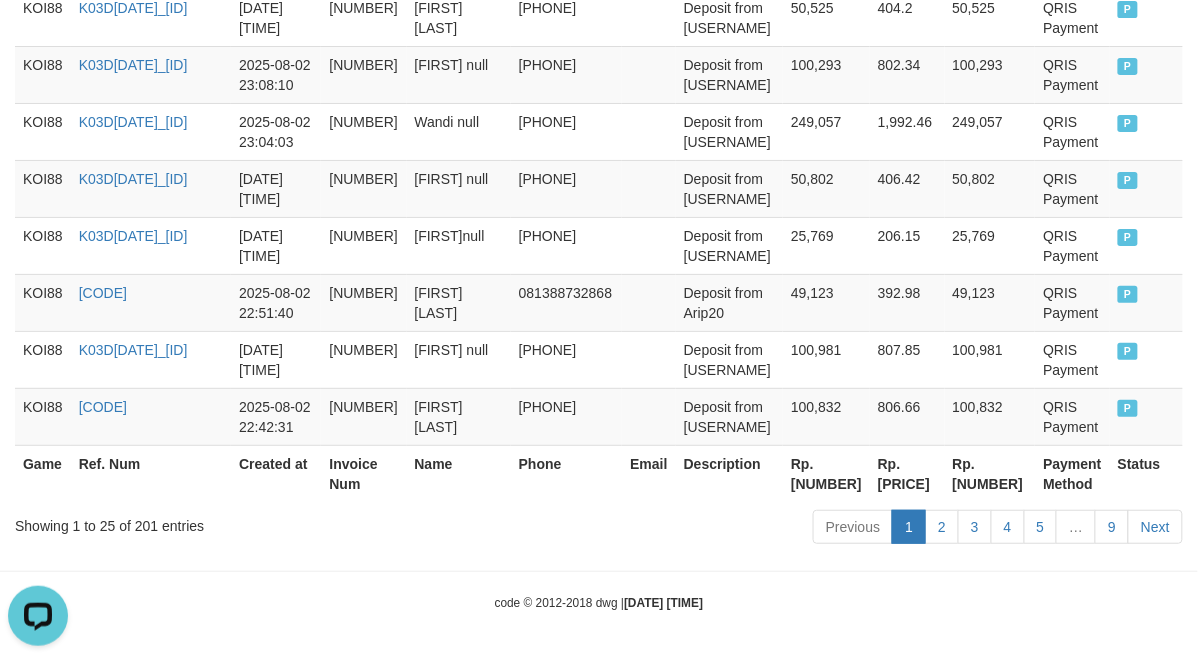 click on "Rp. [NUMBER]" at bounding box center (826, 473) 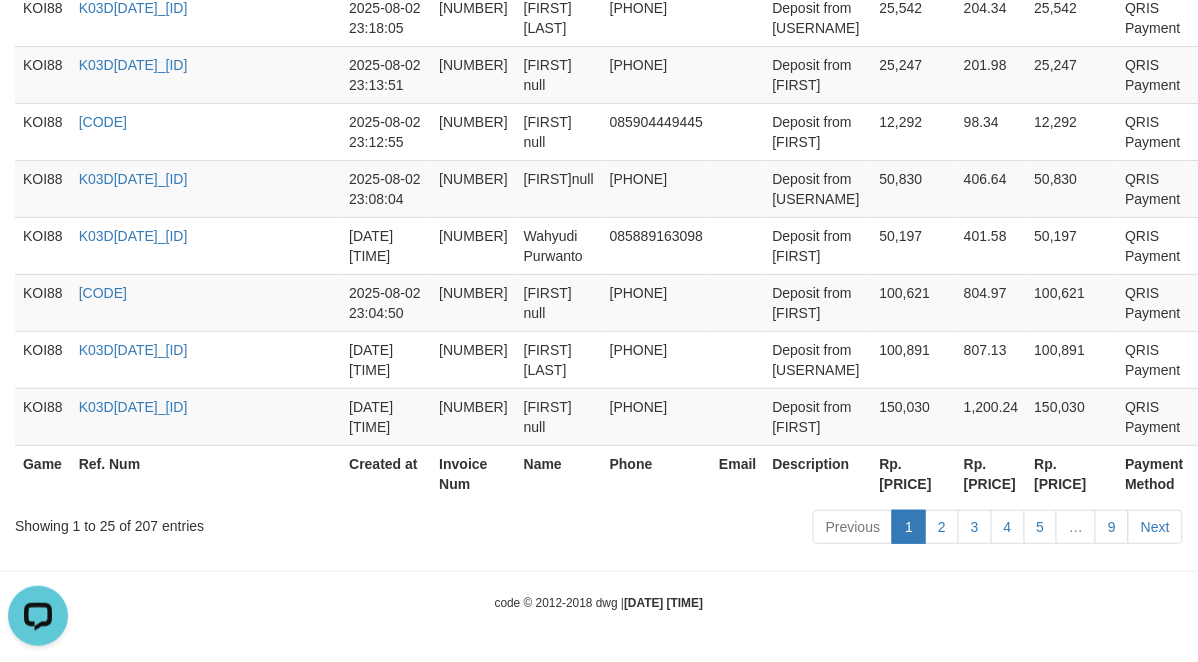 click on "Description" at bounding box center (818, 473) 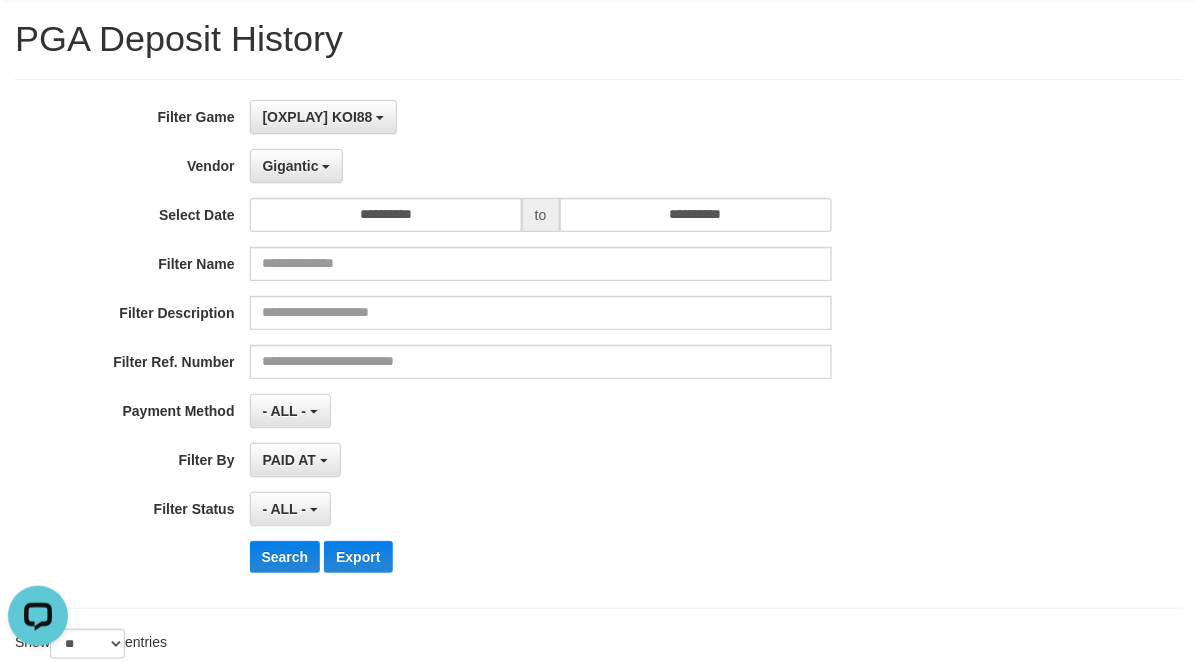 scroll, scrollTop: 0, scrollLeft: 0, axis: both 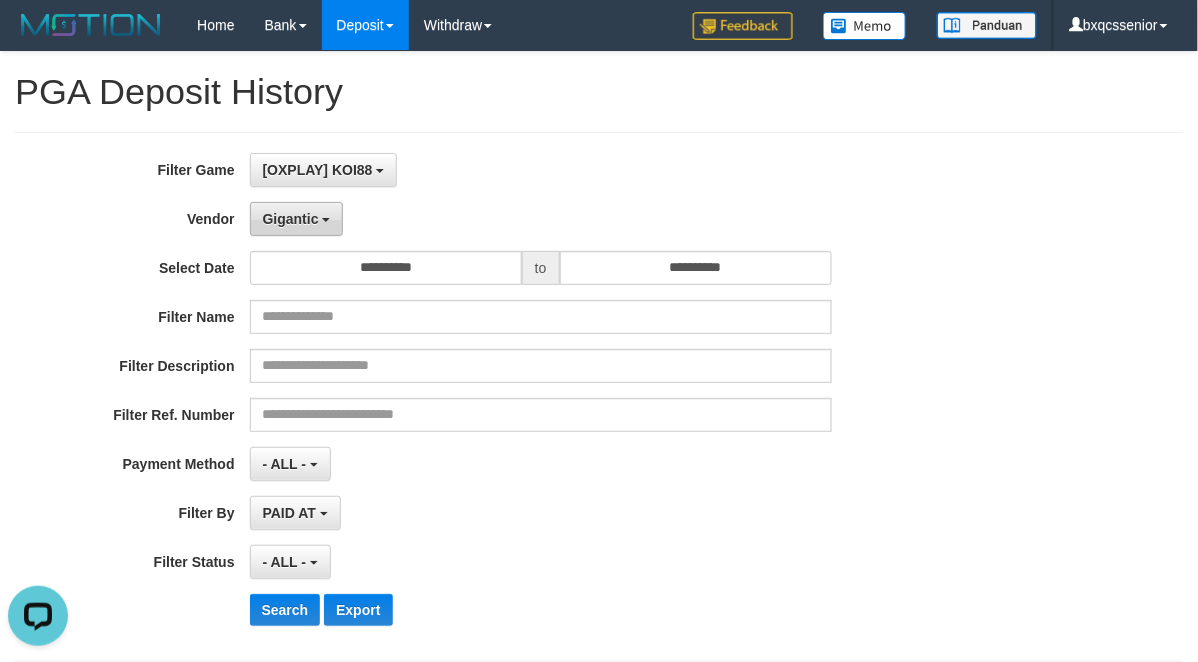 click on "Gigantic" at bounding box center [291, 219] 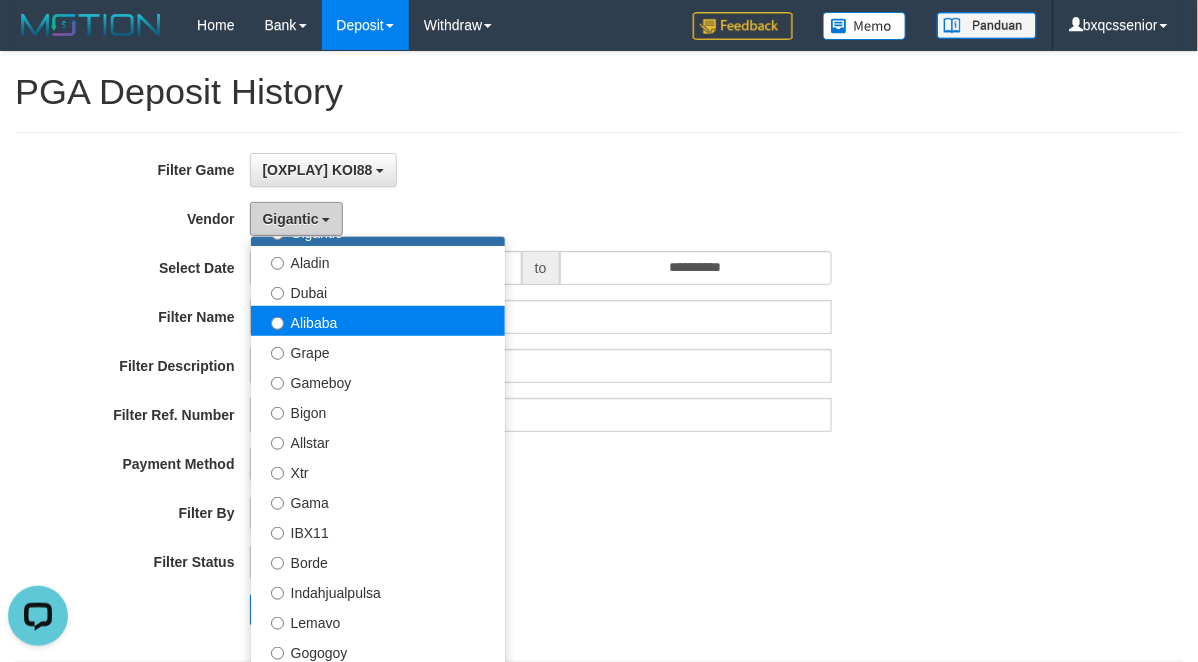 scroll, scrollTop: 356, scrollLeft: 0, axis: vertical 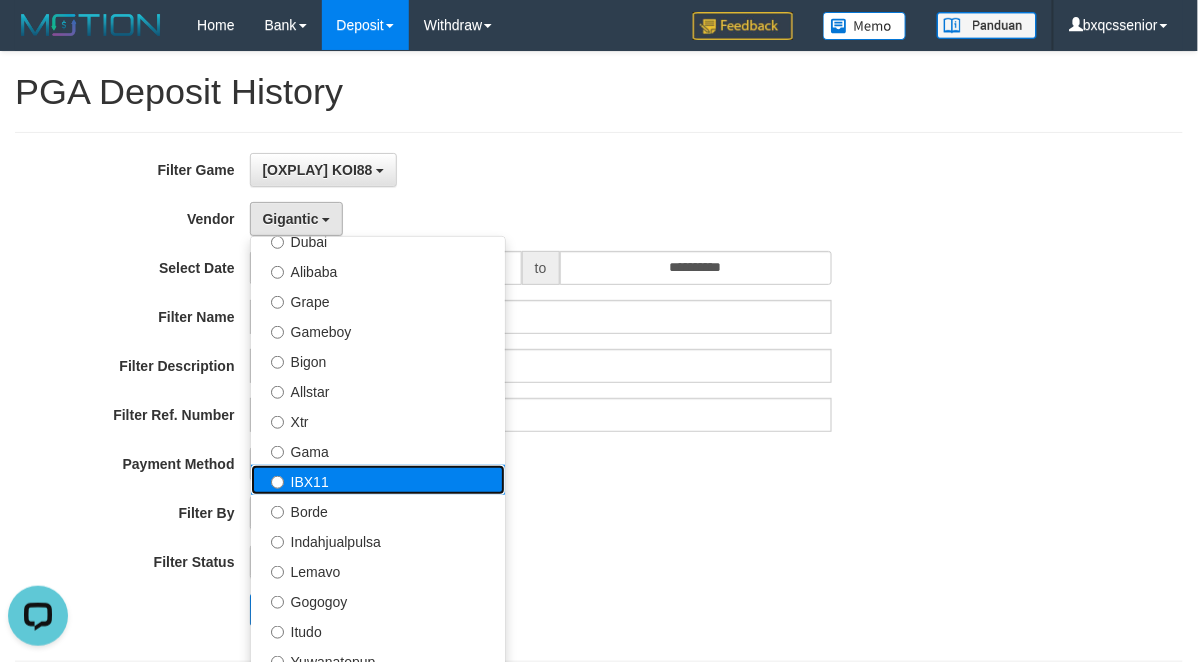 click on "IBX11" at bounding box center [378, 480] 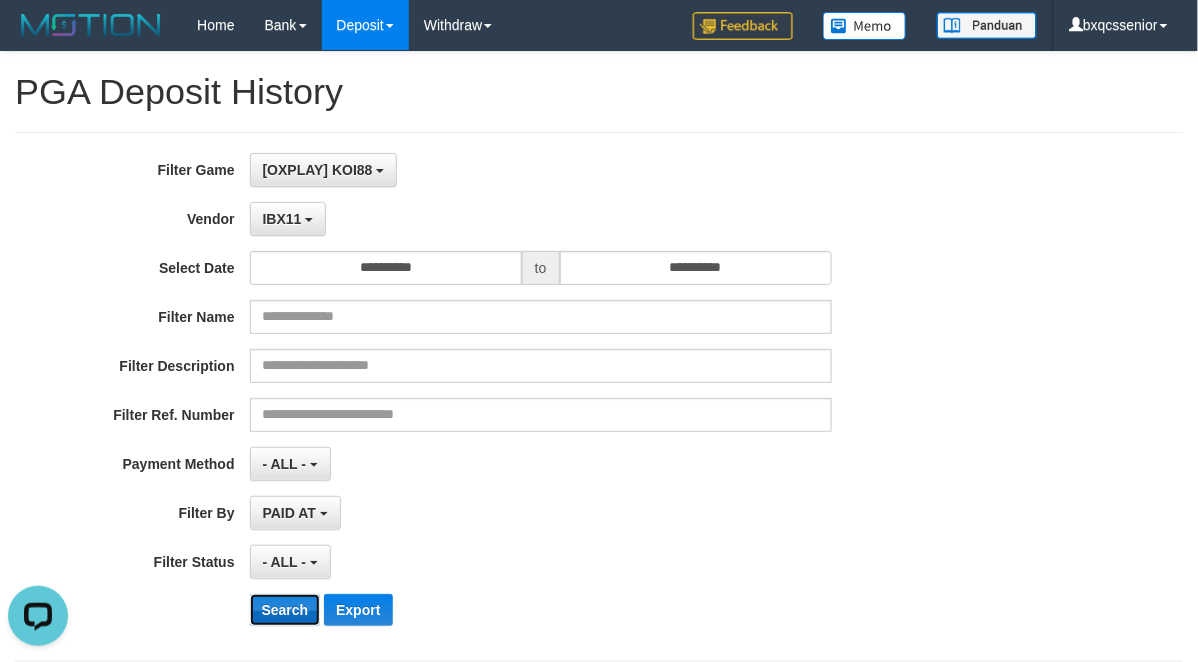 click on "Search" at bounding box center (285, 610) 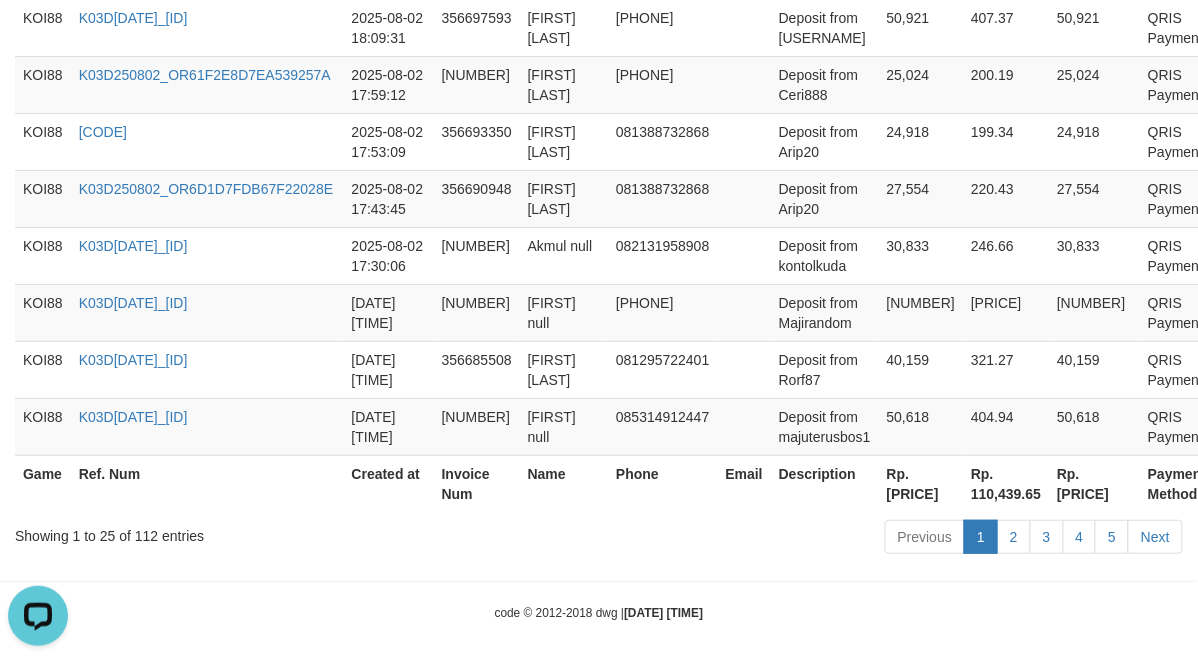 scroll, scrollTop: 1772, scrollLeft: 0, axis: vertical 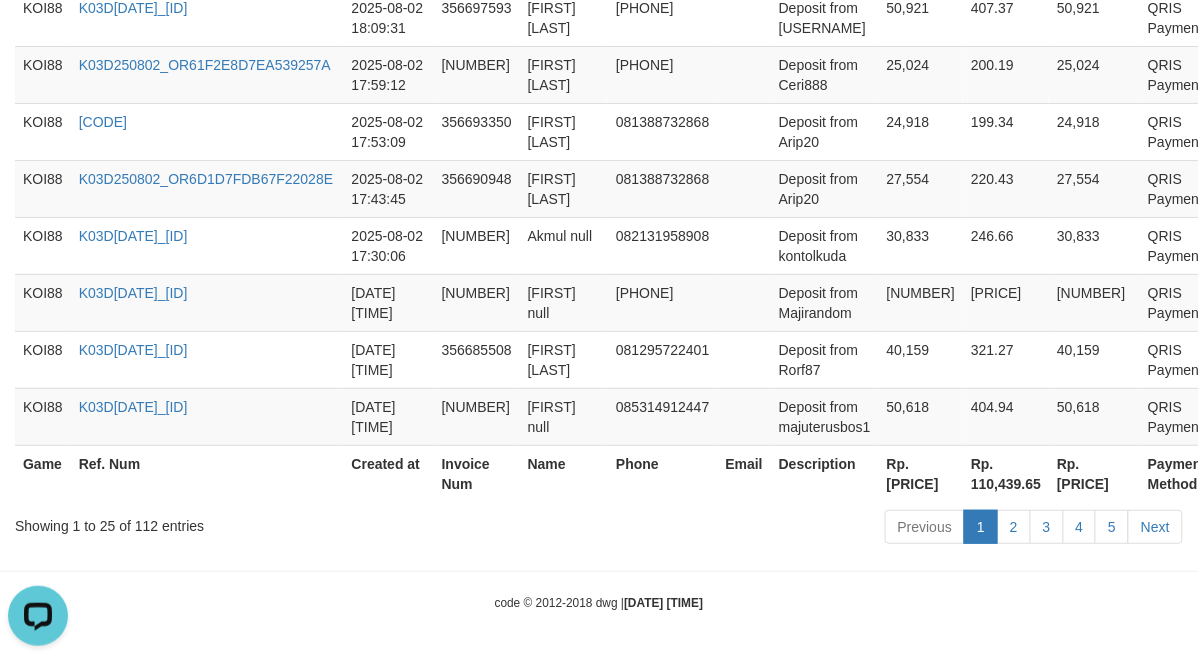 click on "Rp. [PRICE]" at bounding box center (921, 473) 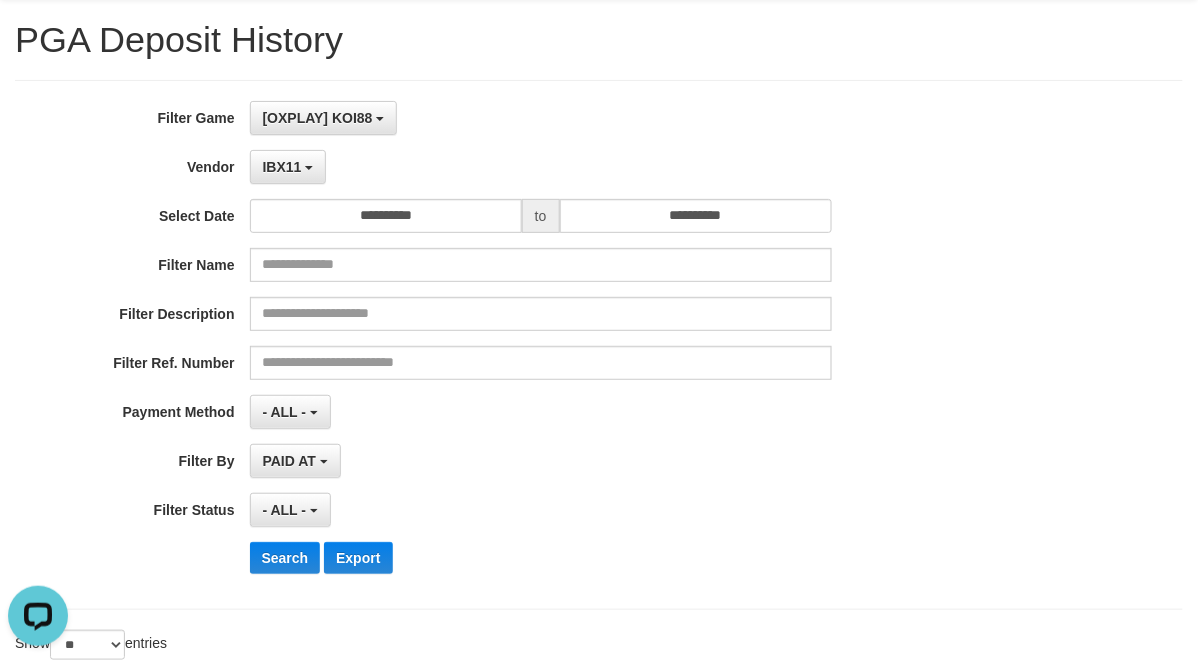 scroll, scrollTop: 0, scrollLeft: 0, axis: both 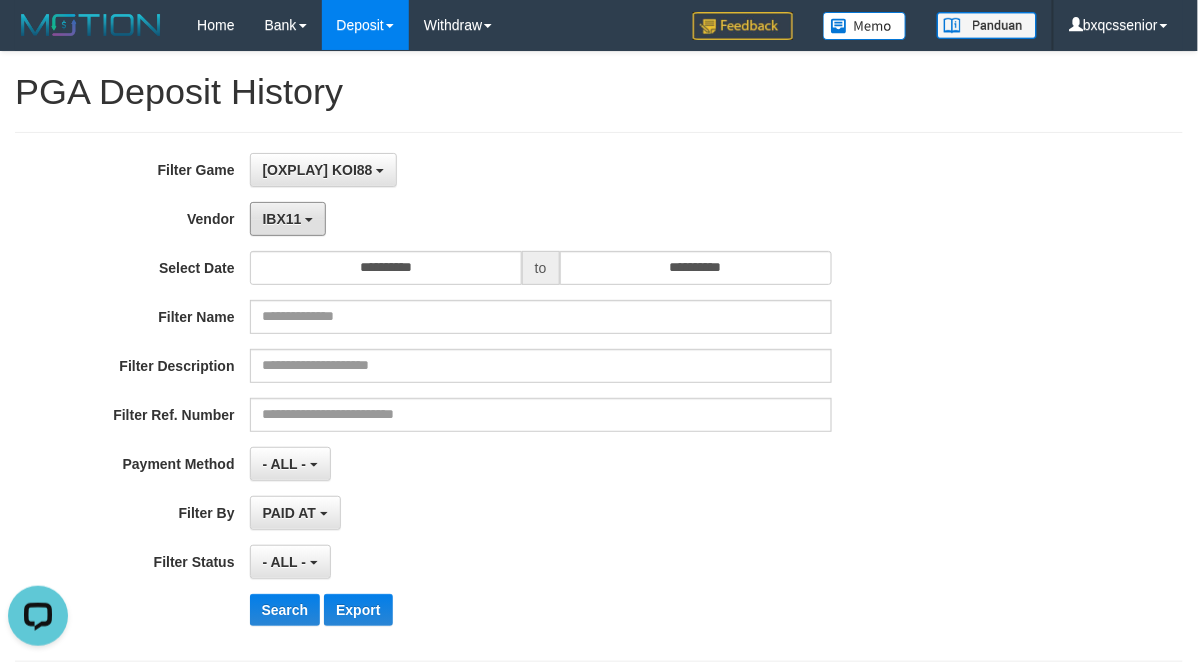 drag, startPoint x: 276, startPoint y: 225, endPoint x: 312, endPoint y: 312, distance: 94.15413 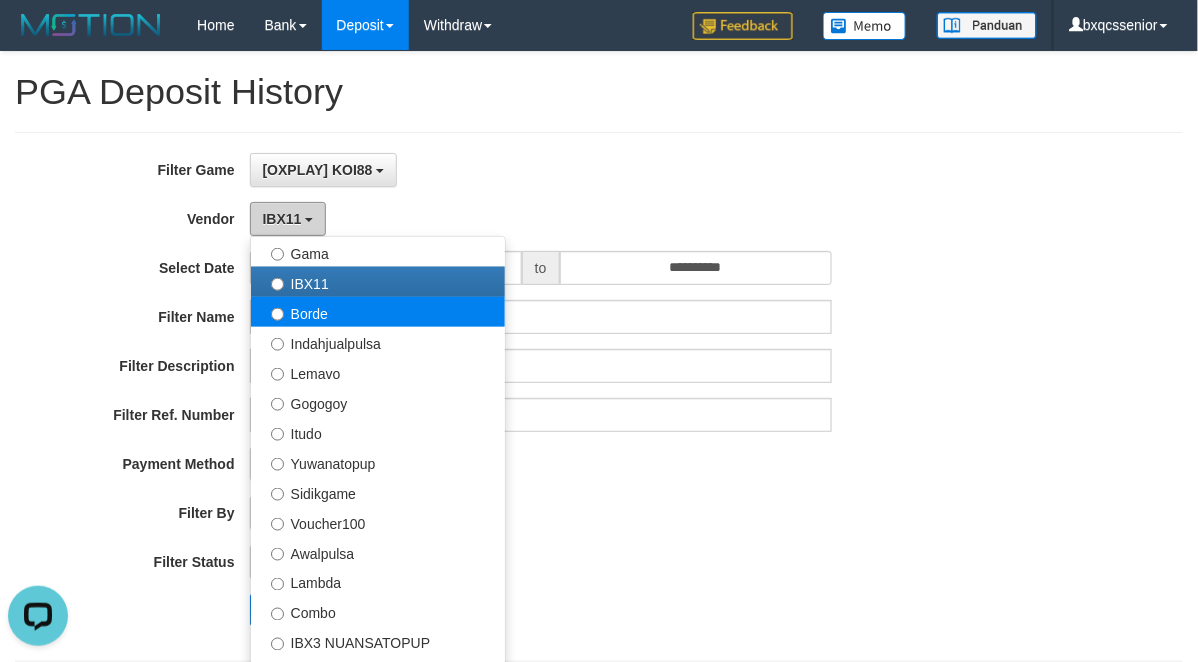 scroll, scrollTop: 657, scrollLeft: 0, axis: vertical 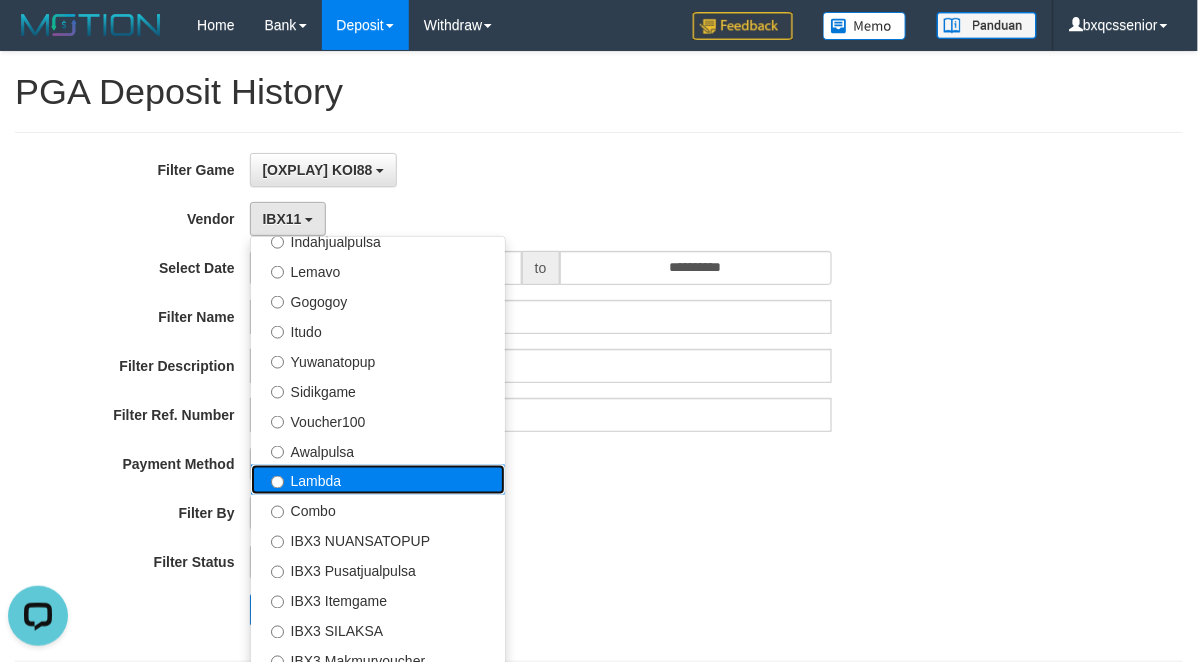 click on "Lambda" at bounding box center (378, 480) 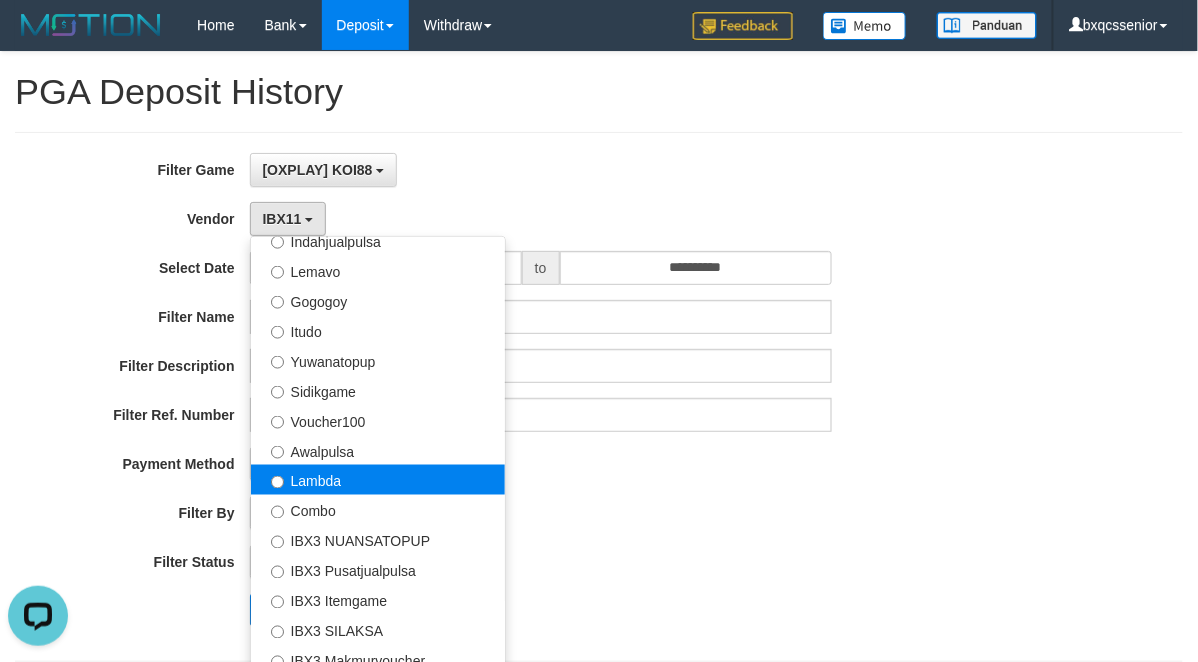 select on "**********" 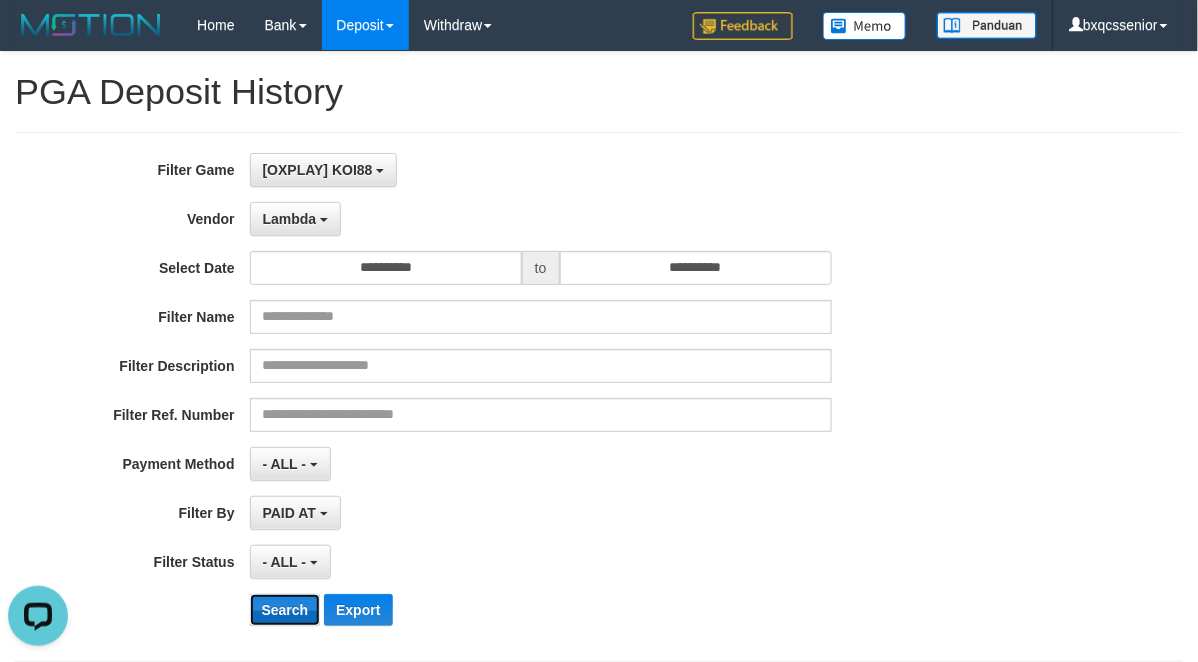 click on "Search" at bounding box center [285, 610] 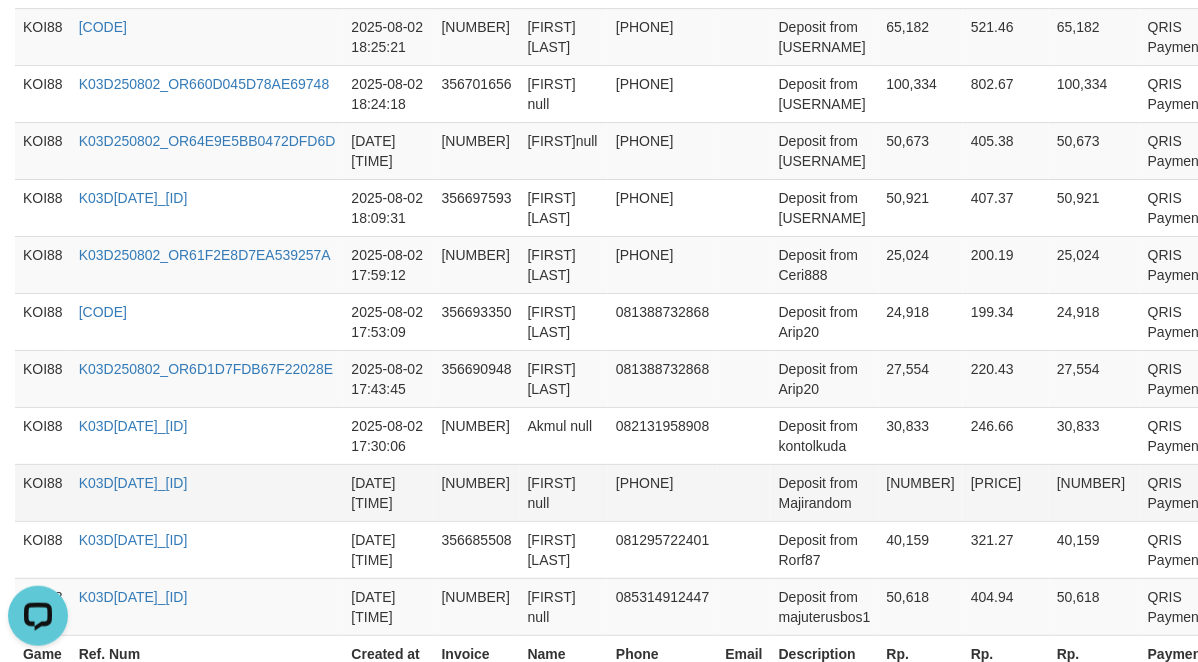 scroll, scrollTop: 1772, scrollLeft: 0, axis: vertical 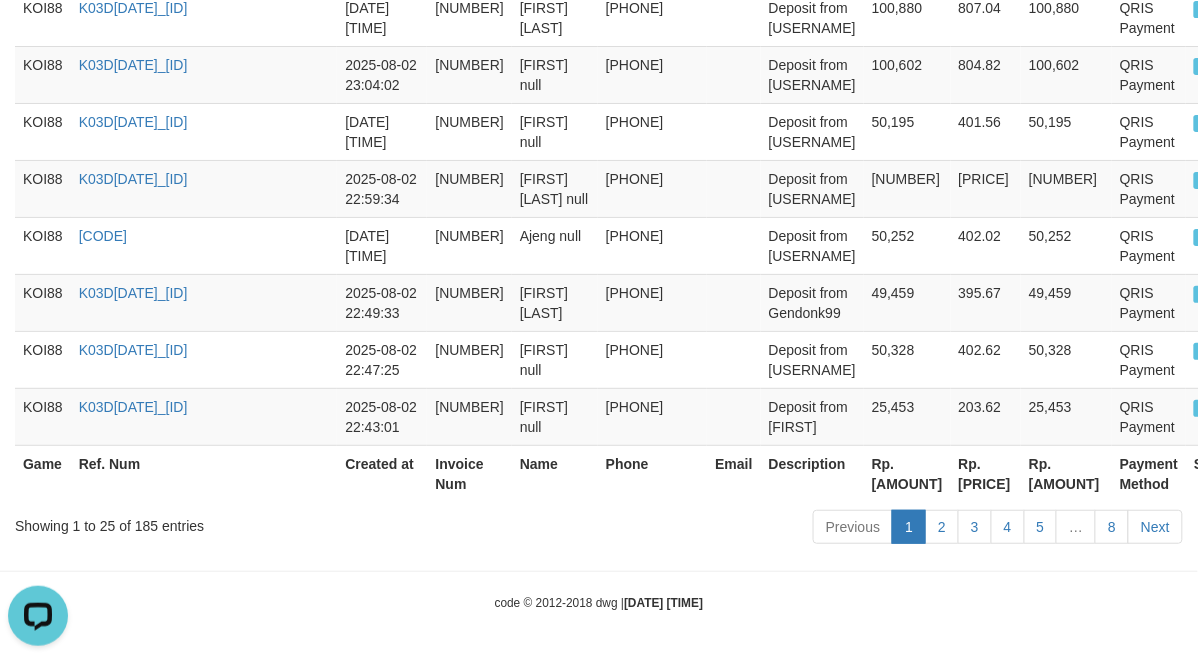 click on "Rp. [AMOUNT]" at bounding box center (907, 473) 